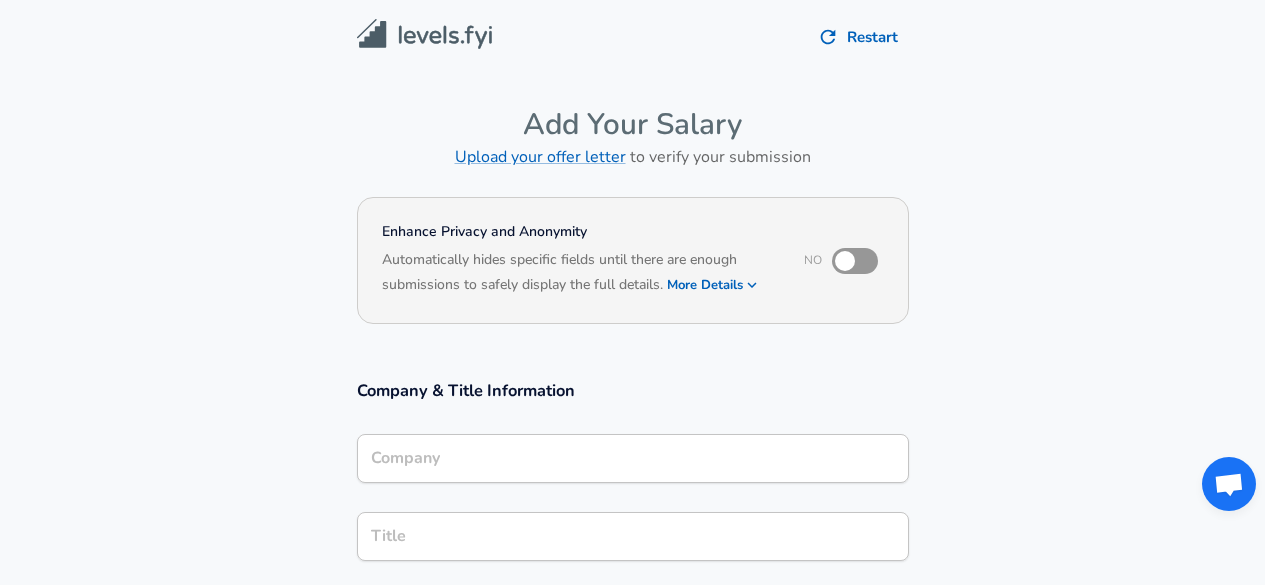 scroll, scrollTop: 286, scrollLeft: 0, axis: vertical 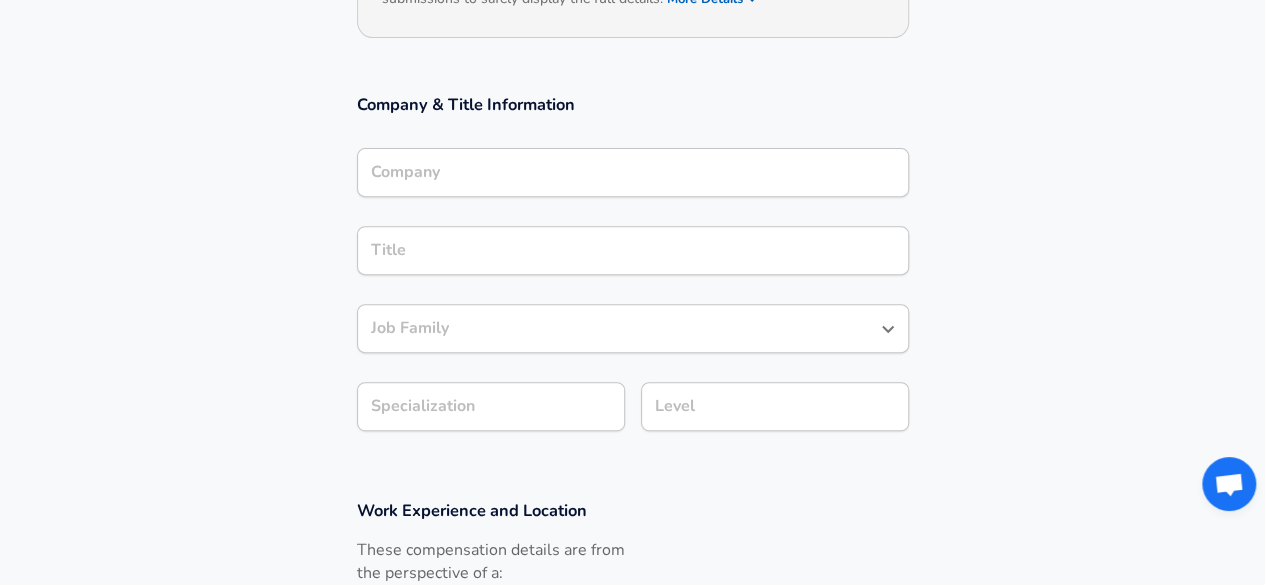 click on "Company Company" at bounding box center [633, 175] 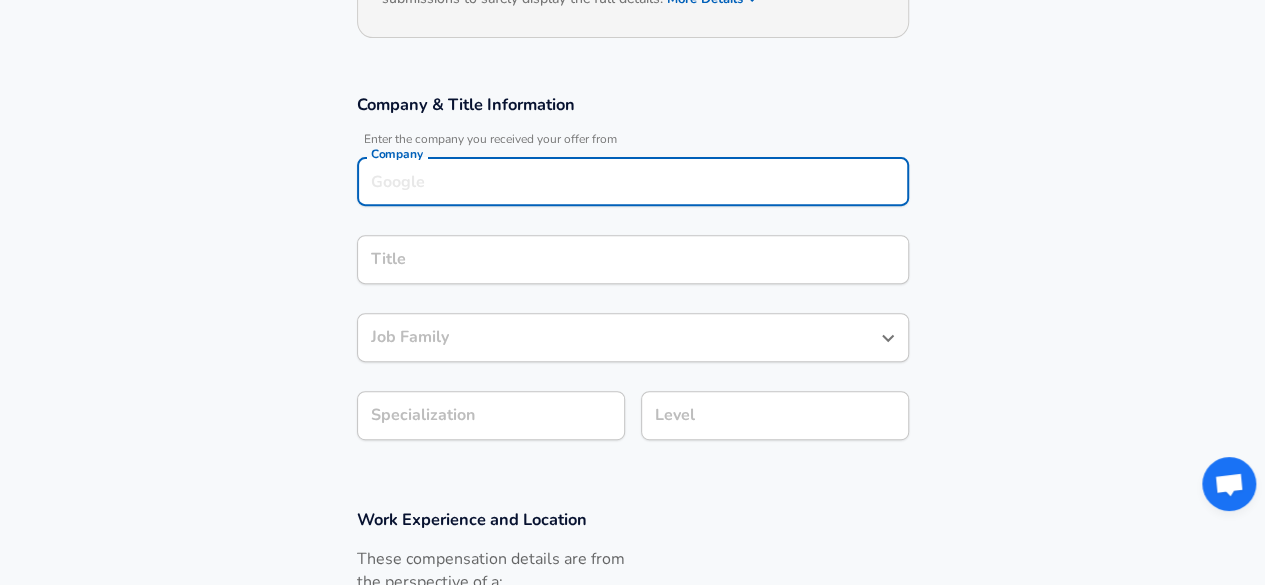 scroll, scrollTop: 306, scrollLeft: 0, axis: vertical 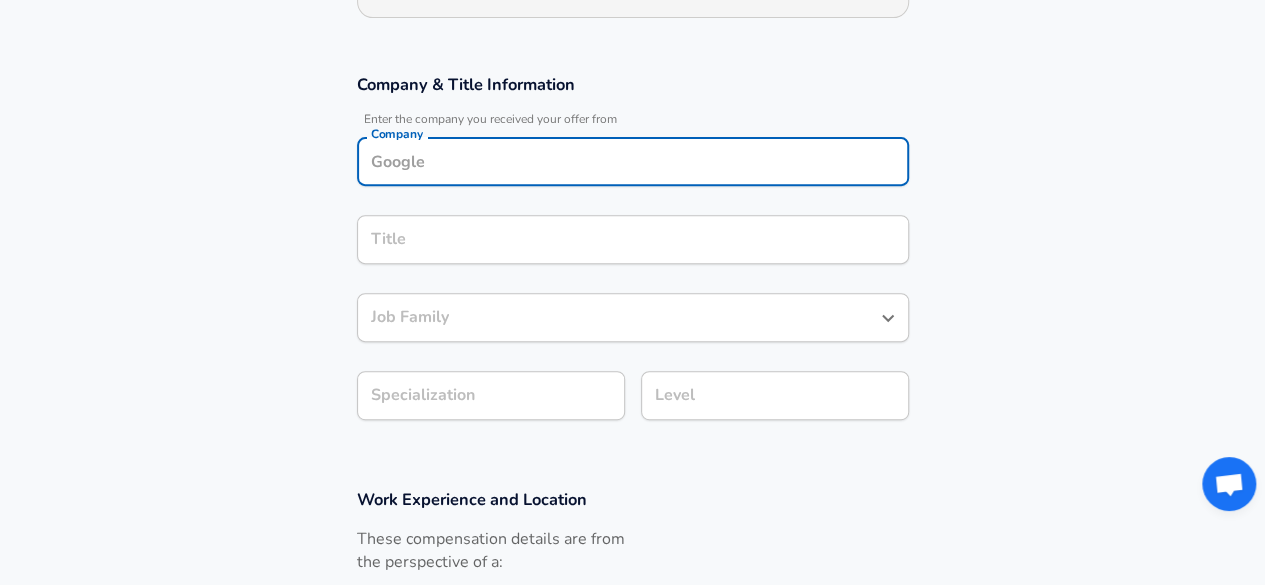 type on "C" 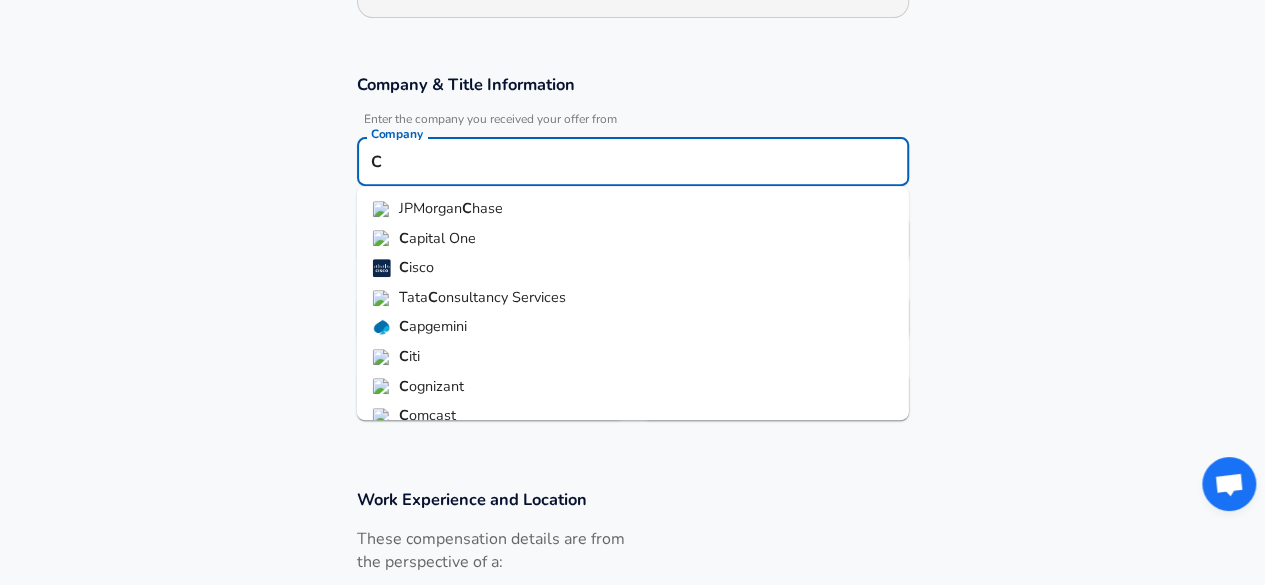 click on "C Company" at bounding box center (633, 161) 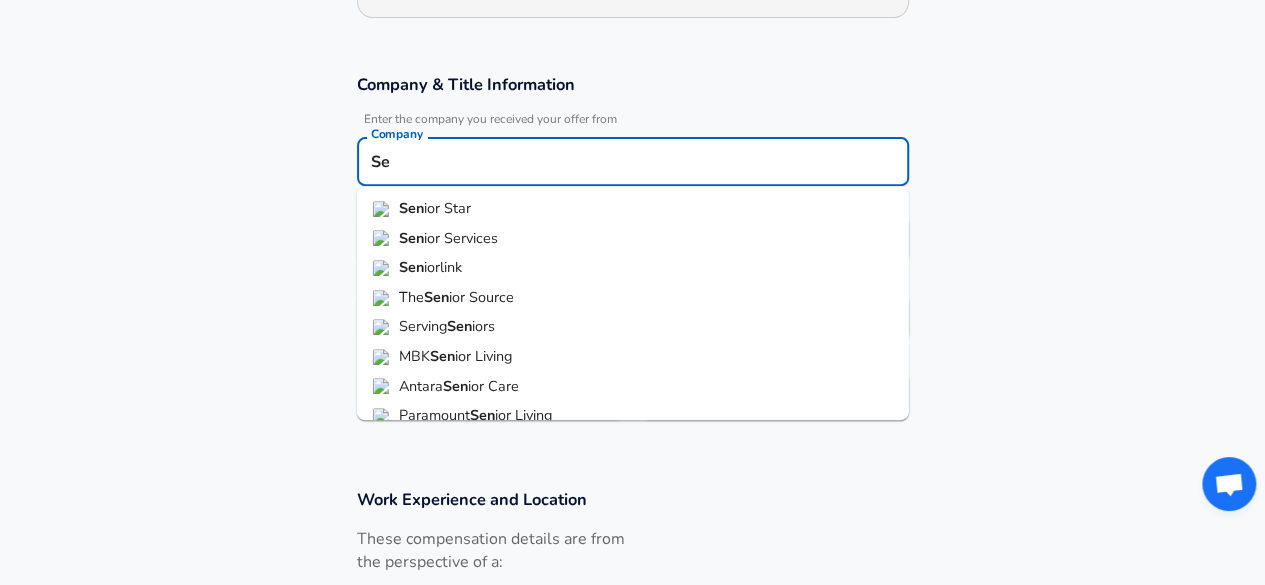 type on "S" 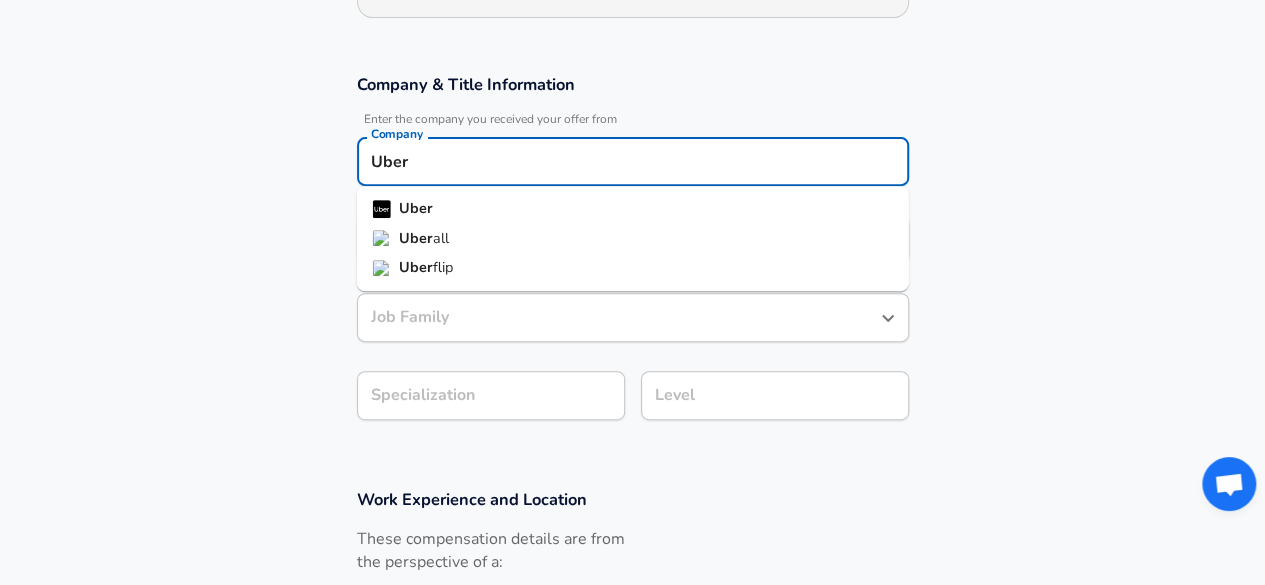 click on "Uber" at bounding box center [633, 209] 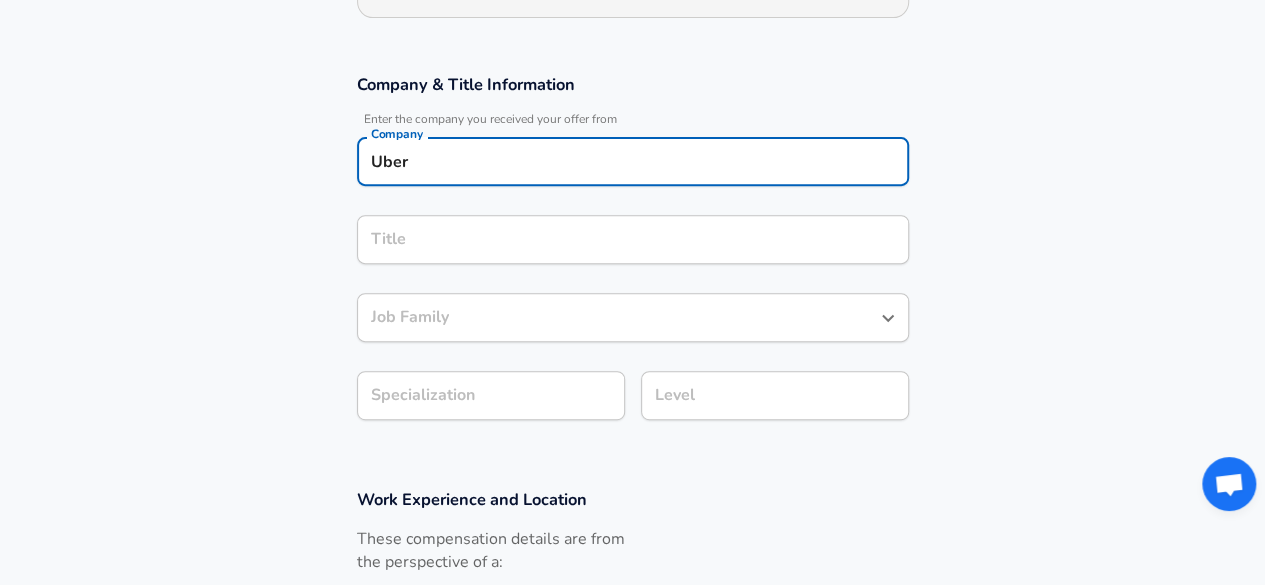 type on "Uber" 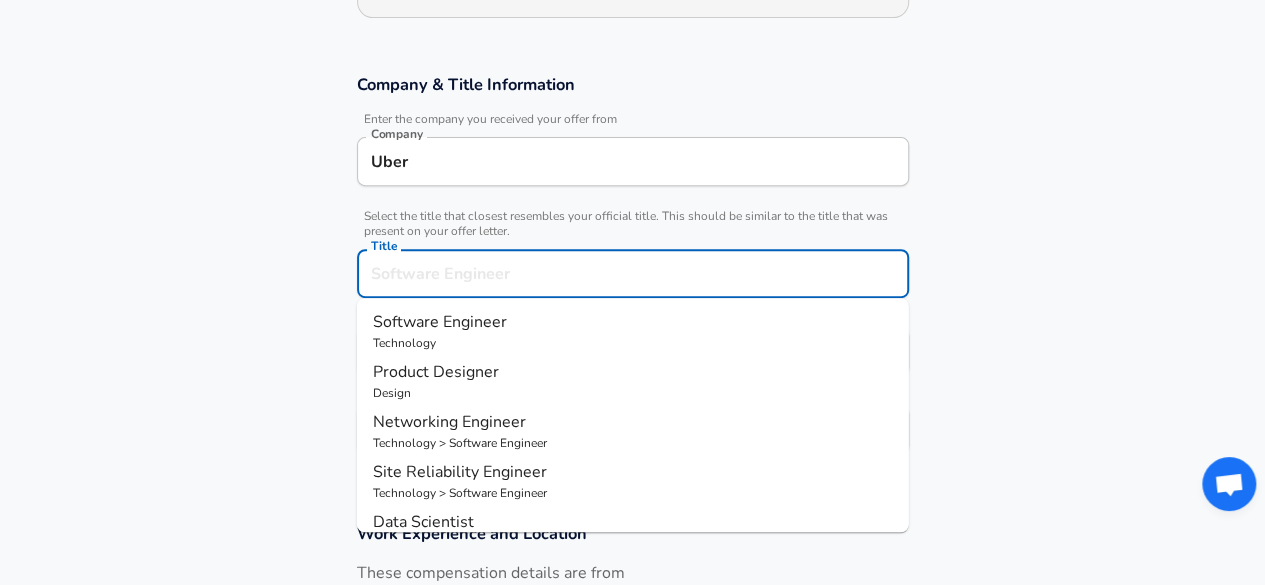 scroll, scrollTop: 346, scrollLeft: 0, axis: vertical 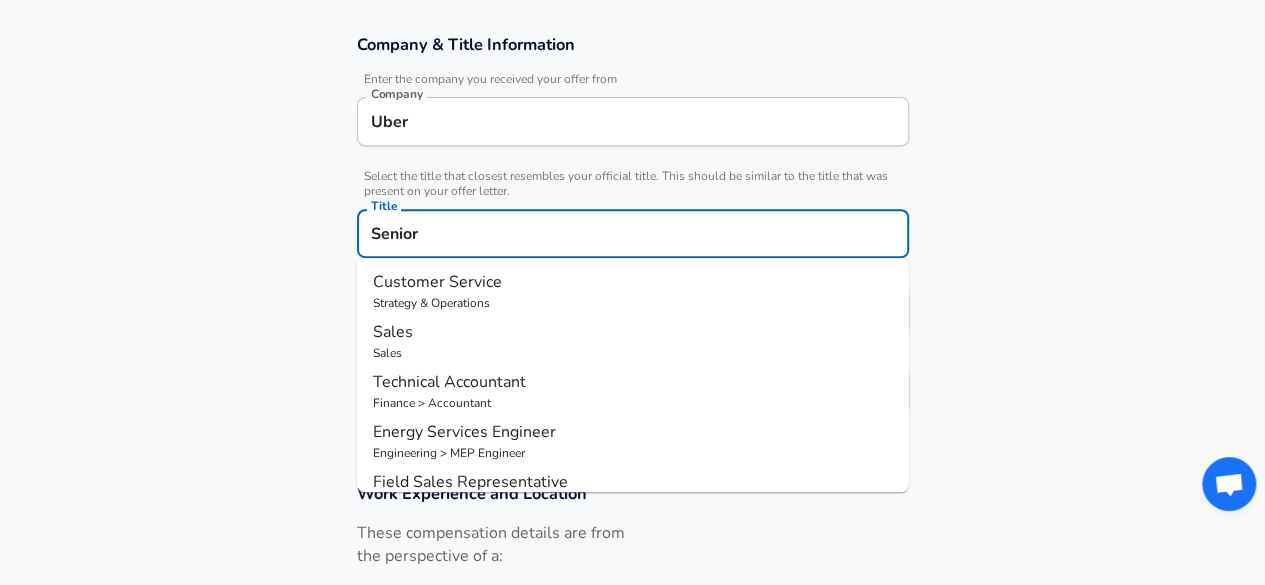 click on "Senior" at bounding box center (633, 233) 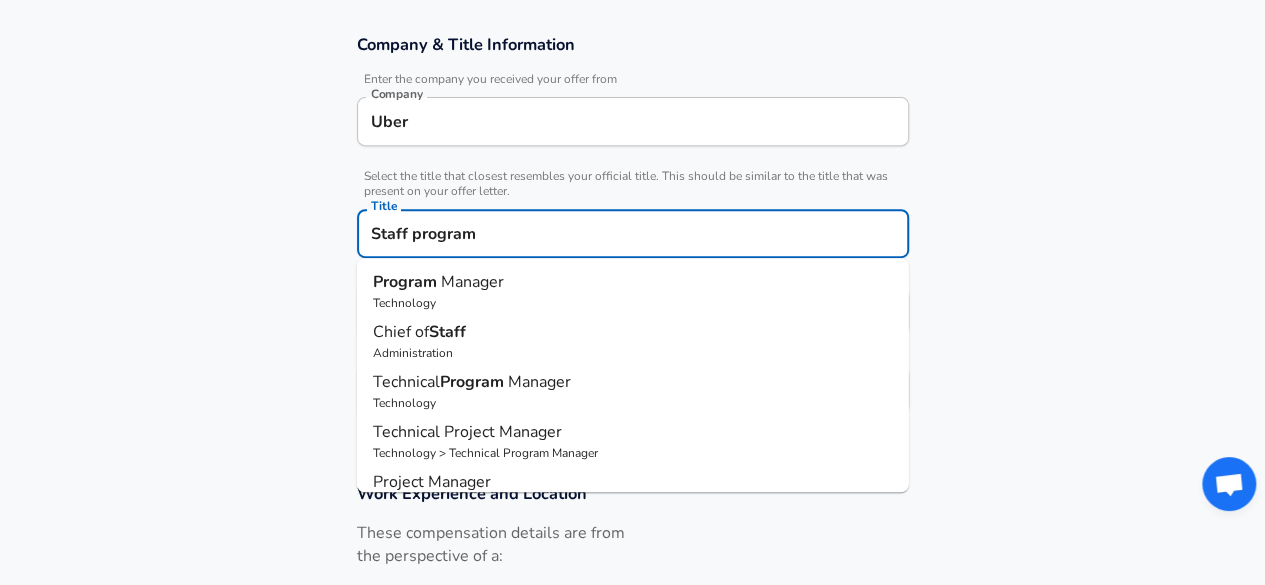 click on "Staff" at bounding box center [447, 332] 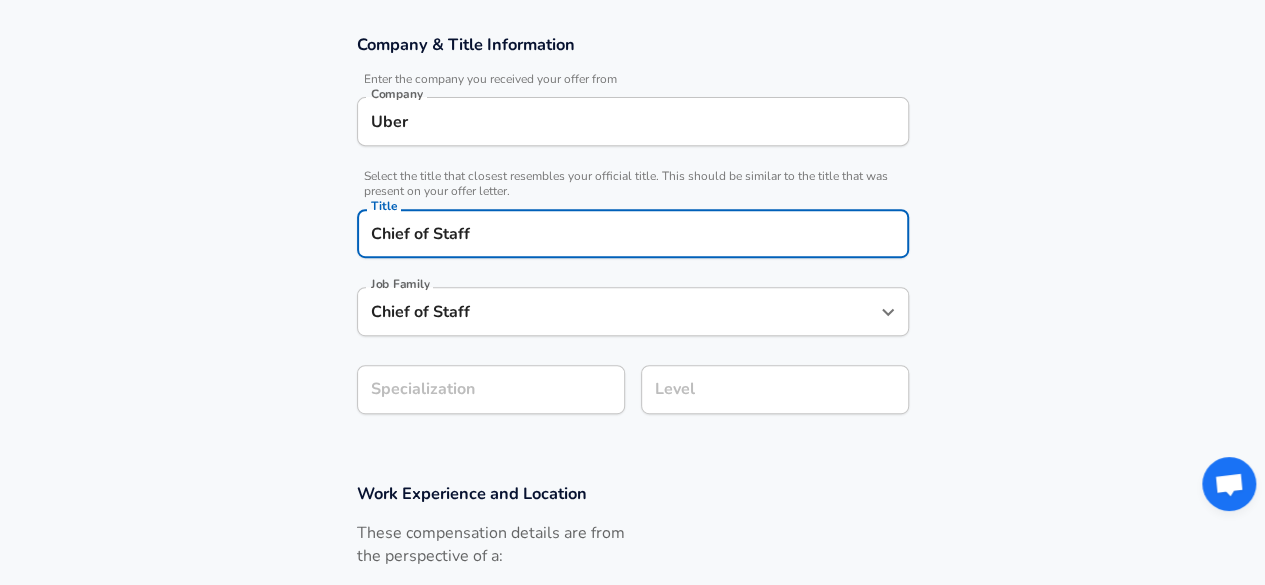 type on "Chief of Staff" 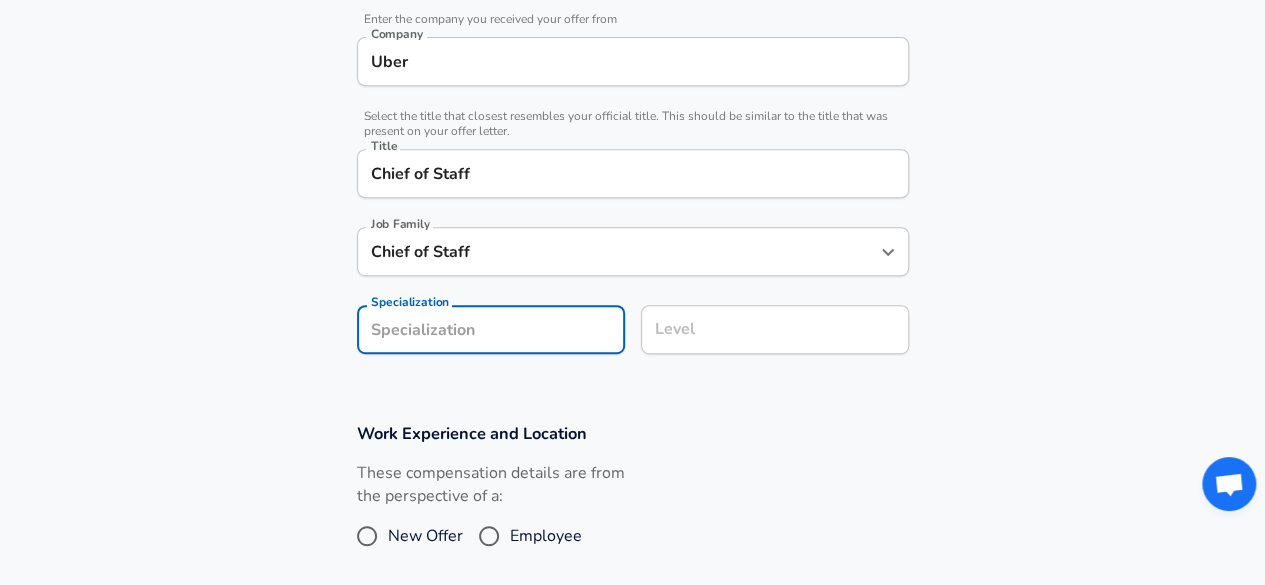 click on "Company & Title Information   Enter the company you received your offer from Company Uber Company   Select the title that closest resembles your official title. This should be similar to the title that was present on your offer letter. Title Chief of Staff Title Job Family Chief of Staff Job Family Specialization Specialization Level Level" at bounding box center (632, 174) 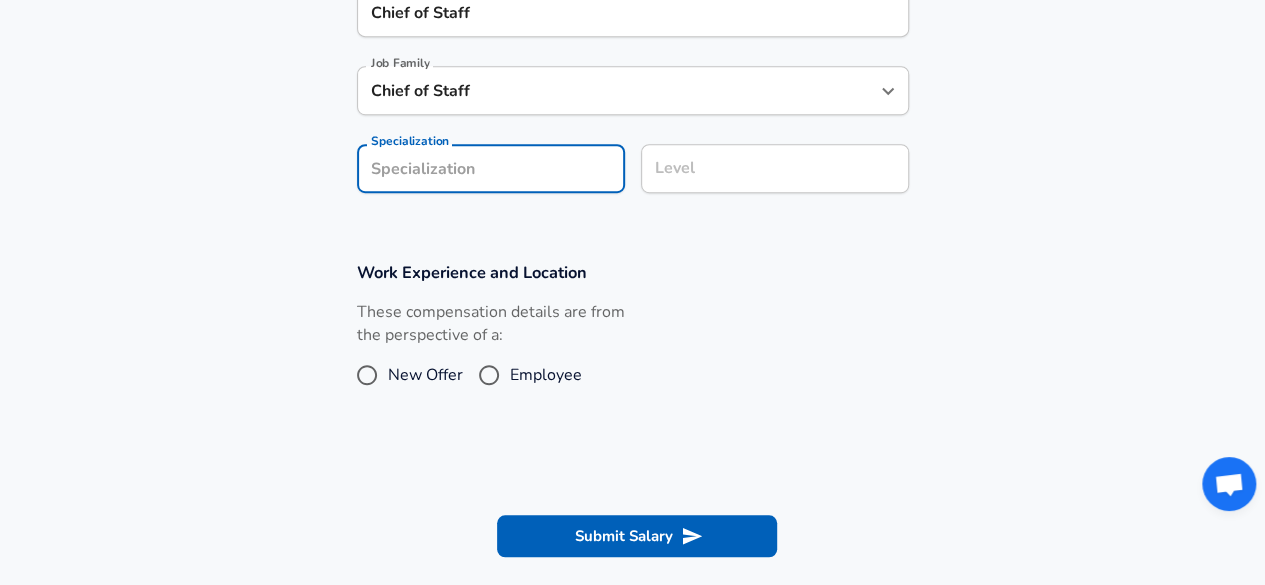 scroll, scrollTop: 577, scrollLeft: 0, axis: vertical 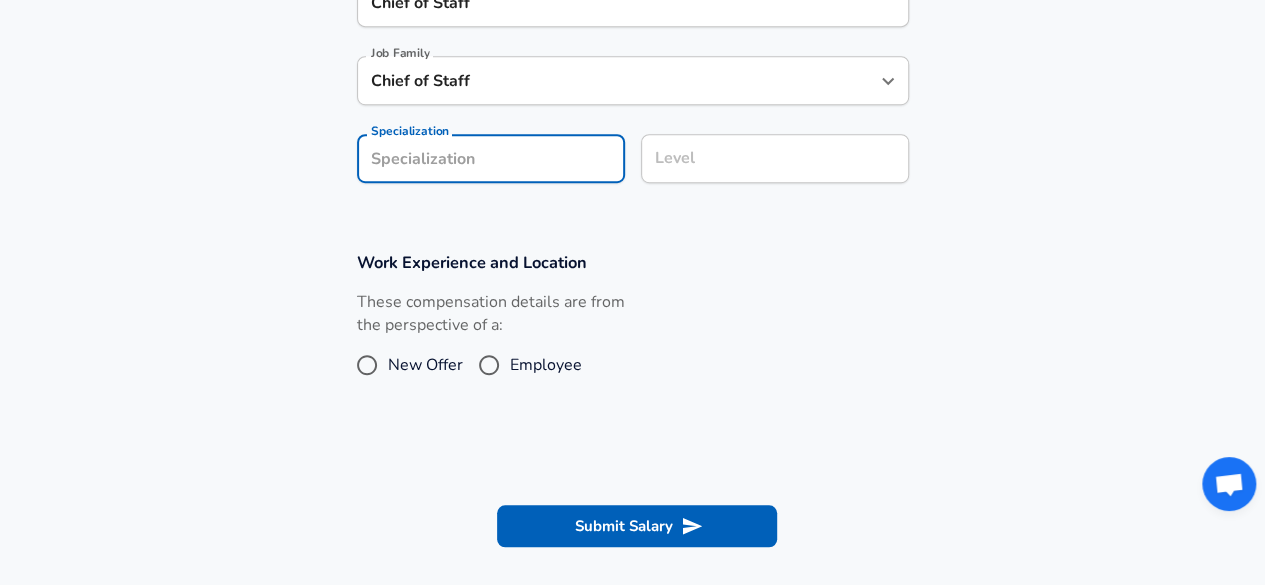 click on "New Offer" at bounding box center [367, 365] 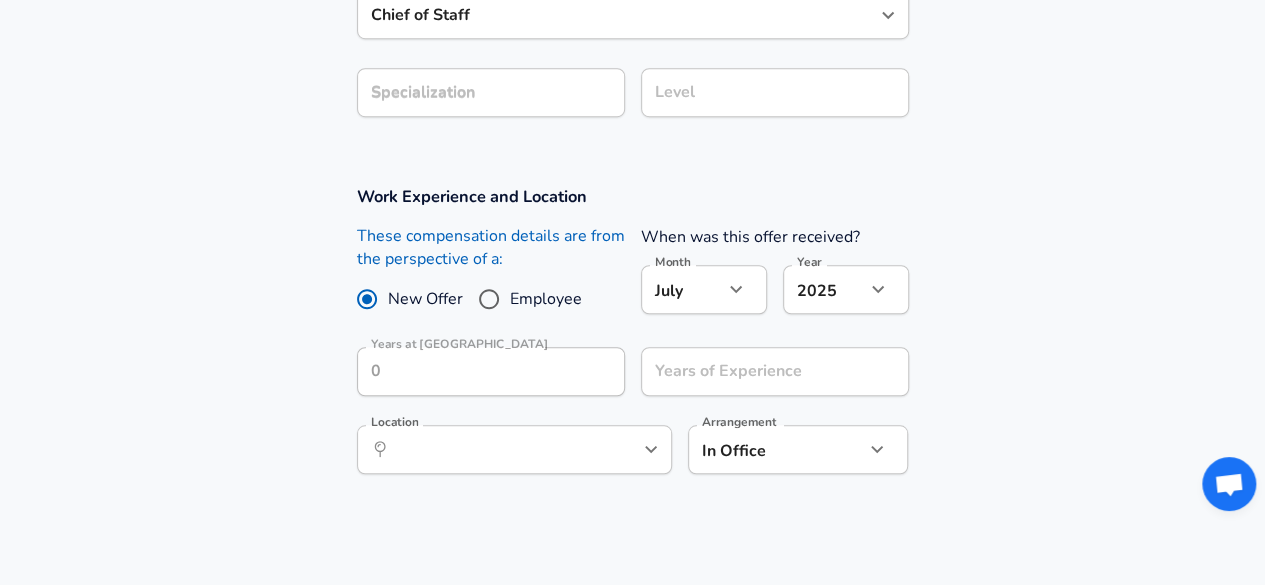scroll, scrollTop: 642, scrollLeft: 0, axis: vertical 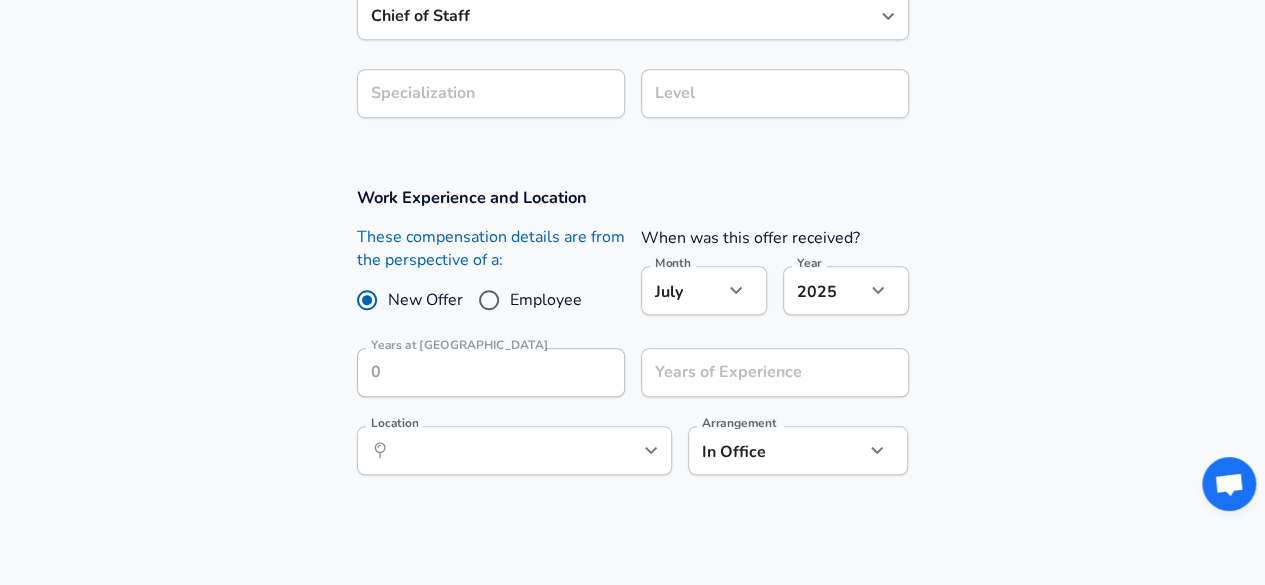 click on "Employee" at bounding box center (489, 300) 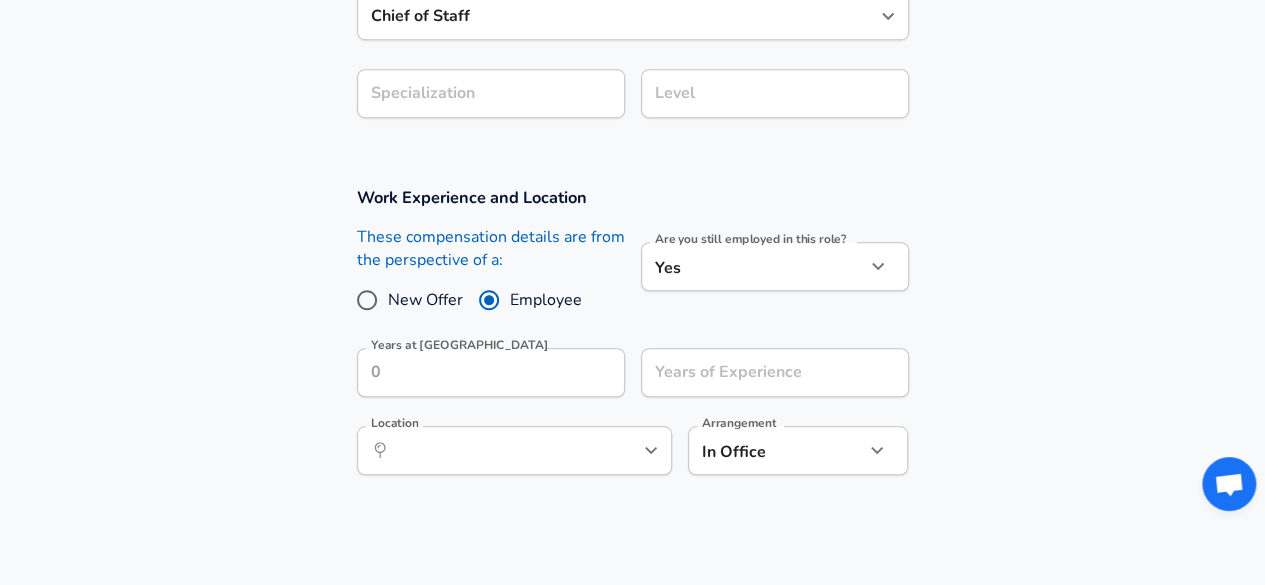 click on "Restart Add Your Salary Upload your offer letter   to verify your submission Enhance Privacy and Anonymity No Automatically hides specific fields until there are enough submissions to safely display the full details.   More Details Based on your submission and the data points that we have already collected, we will automatically hide and anonymize specific fields if there aren't enough data points to remain sufficiently anonymous. Company & Title Information   Enter the company you received your offer from Company Uber Company   Select the title that closest resembles your official title. This should be similar to the title that was present on your offer letter. Title Chief of Staff Title Job Family Chief of Staff Job Family Specialization Specialization Level Level Work Experience and Location These compensation details are from the perspective of a: New Offer Employee Are you still employed in this role? Yes yes Are you still employed in this role? Years at Uber Years at Uber Years of Experience Location" at bounding box center (632, -350) 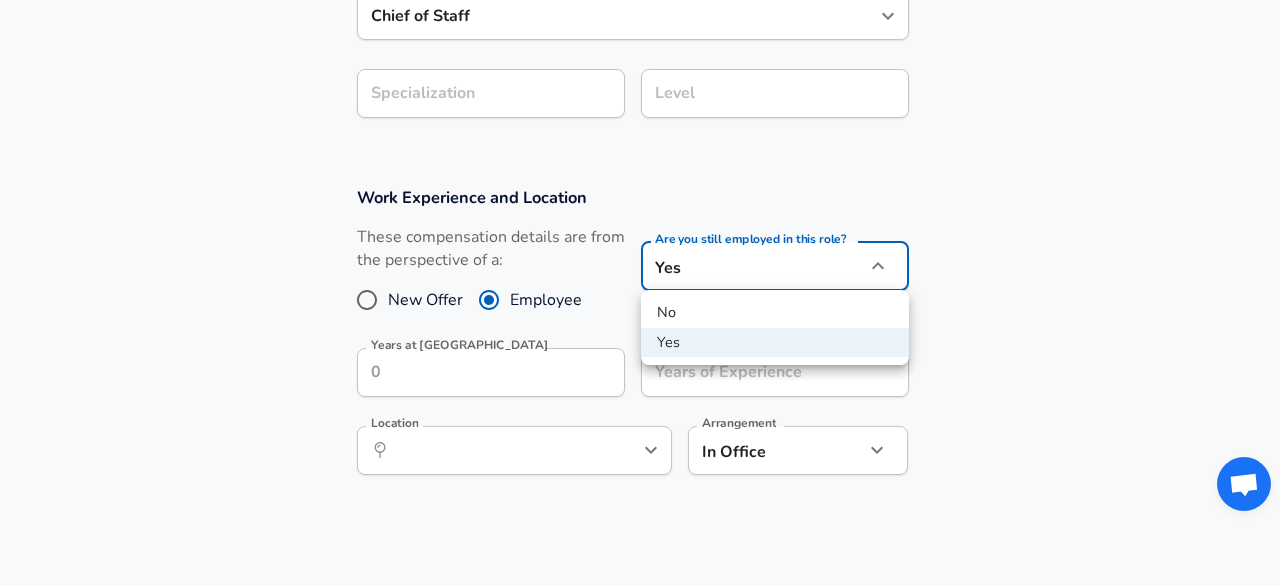 click on "No" at bounding box center [775, 313] 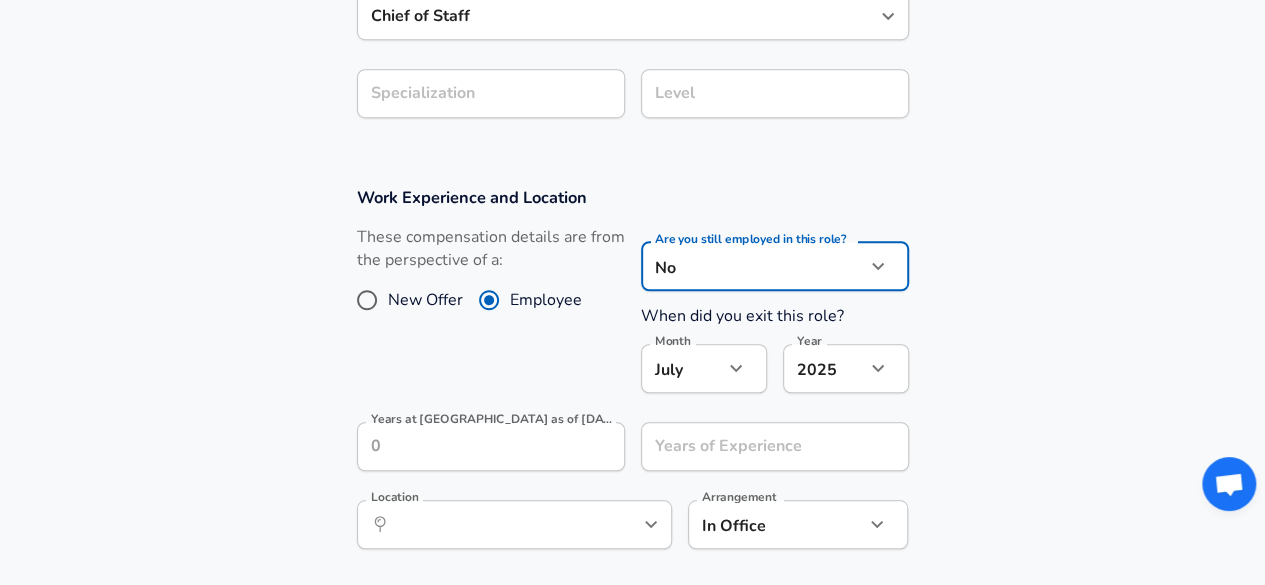 click on "Restart Add Your Salary Upload your offer letter   to verify your submission Enhance Privacy and Anonymity No Automatically hides specific fields until there are enough submissions to safely display the full details.   More Details Based on your submission and the data points that we have already collected, we will automatically hide and anonymize specific fields if there aren't enough data points to remain sufficiently anonymous. Company & Title Information   Enter the company you received your offer from Company Uber Company   Select the title that closest resembles your official title. This should be similar to the title that was present on your offer letter. Title Chief of Staff Title Job Family Chief of Staff Job Family Specialization Specialization Level Level Work Experience and Location These compensation details are from the perspective of a: New Offer Employee Are you still employed in this role? No no Are you still employed in this role? When did you exit this role? Month [DATE] Month Year [DATE] ​" at bounding box center (632, -350) 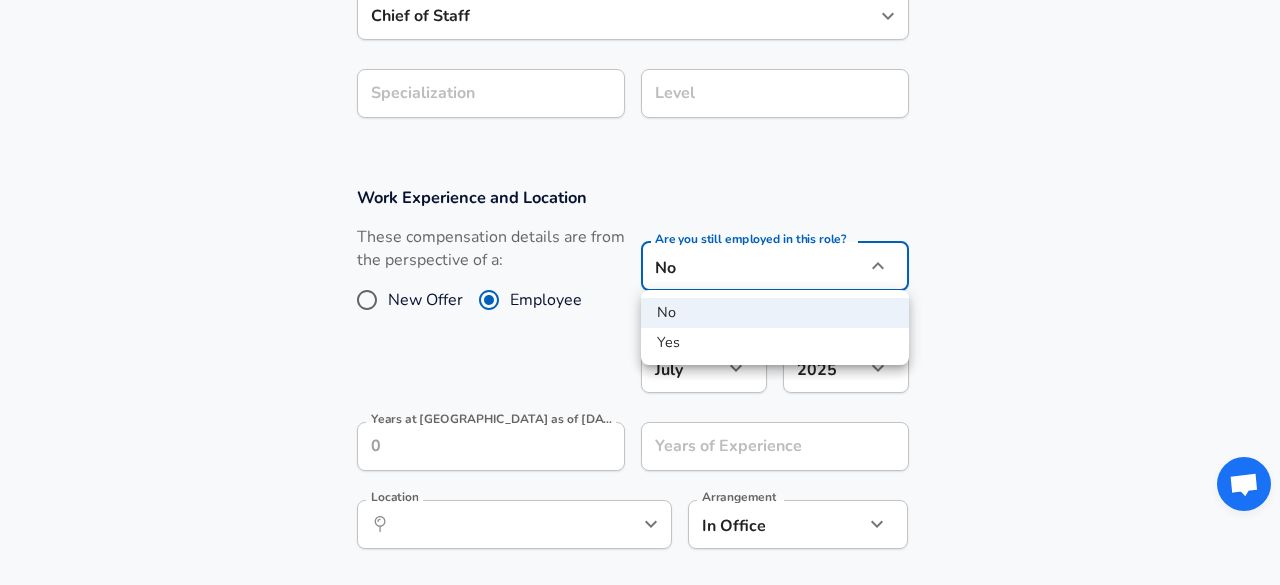 click on "Yes" at bounding box center [775, 343] 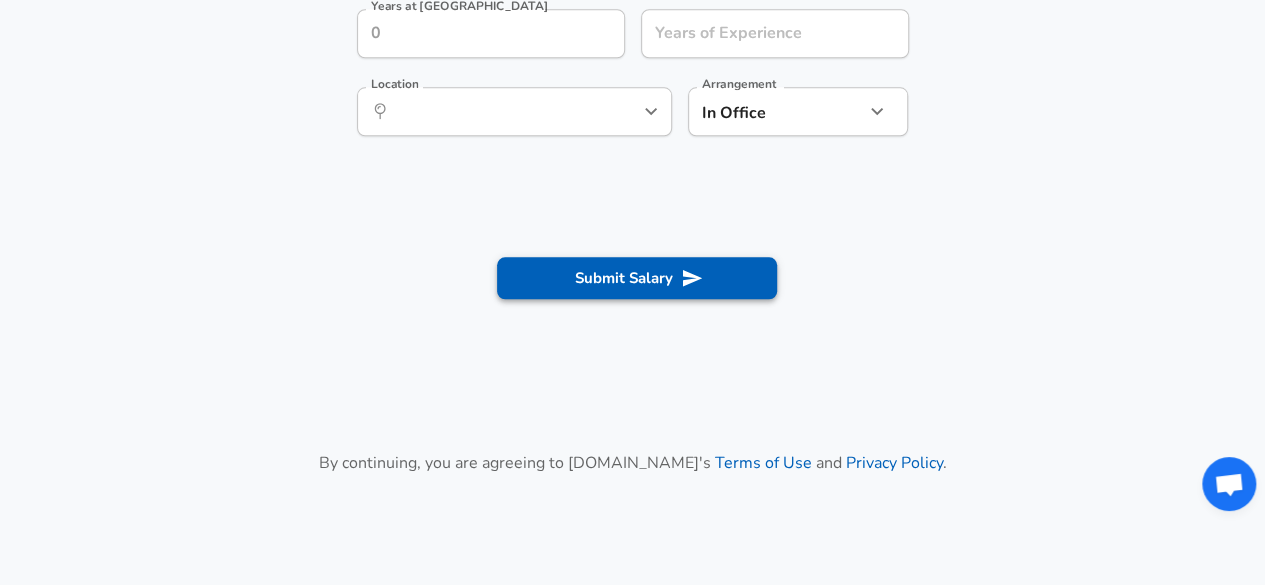 click on "Submit Salary" at bounding box center [637, 278] 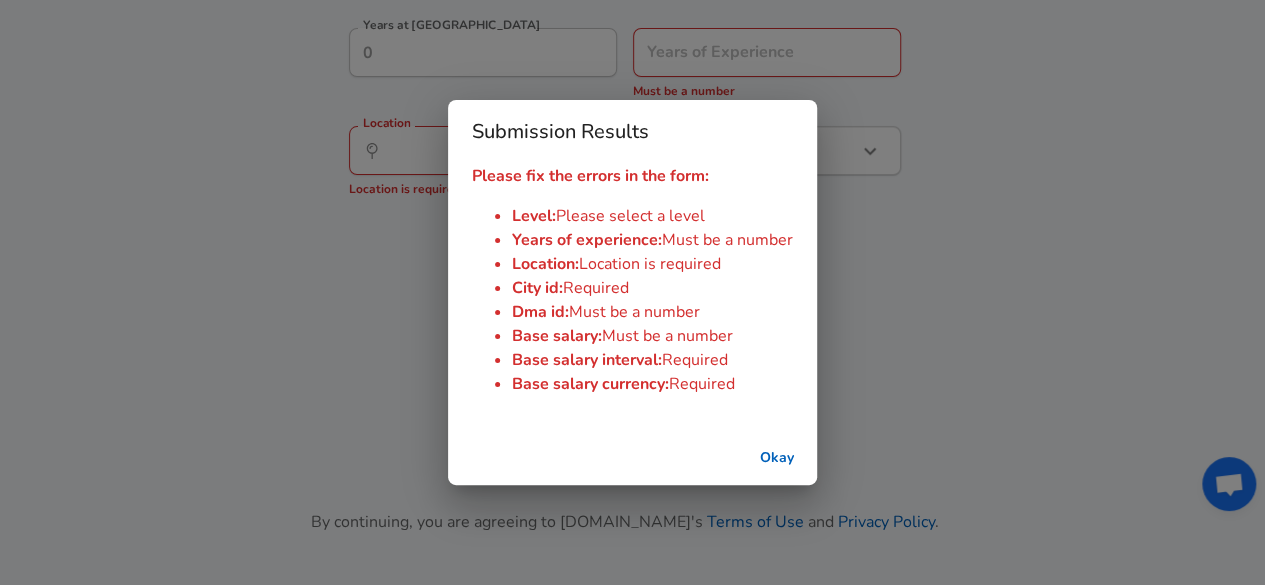 scroll, scrollTop: 1001, scrollLeft: 0, axis: vertical 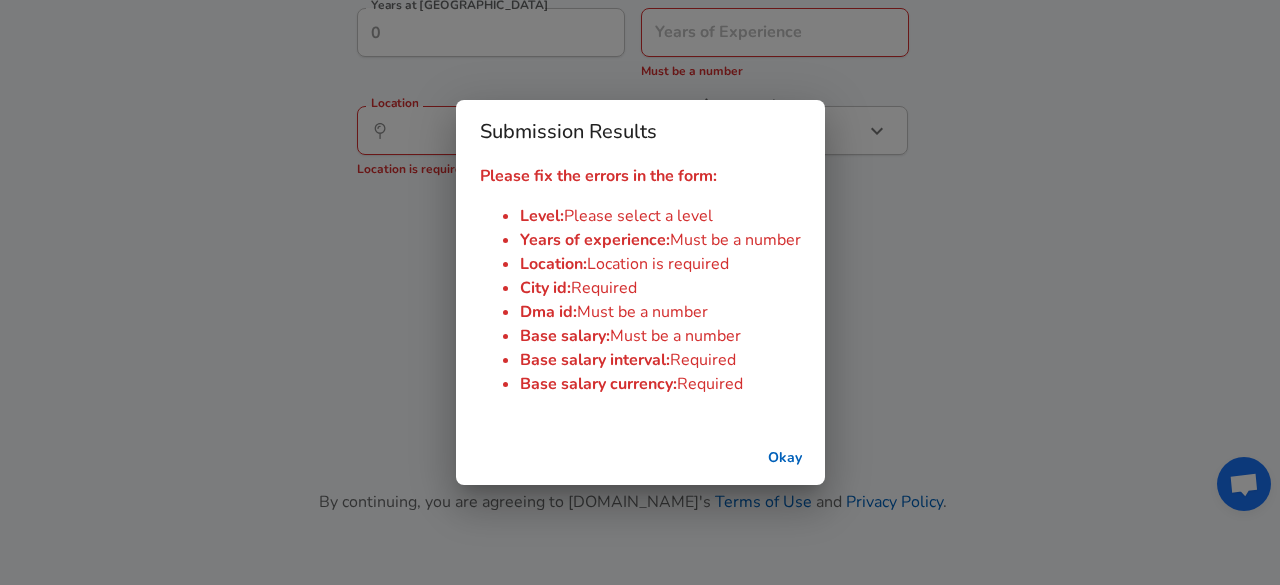 click on "Okay" at bounding box center [785, 458] 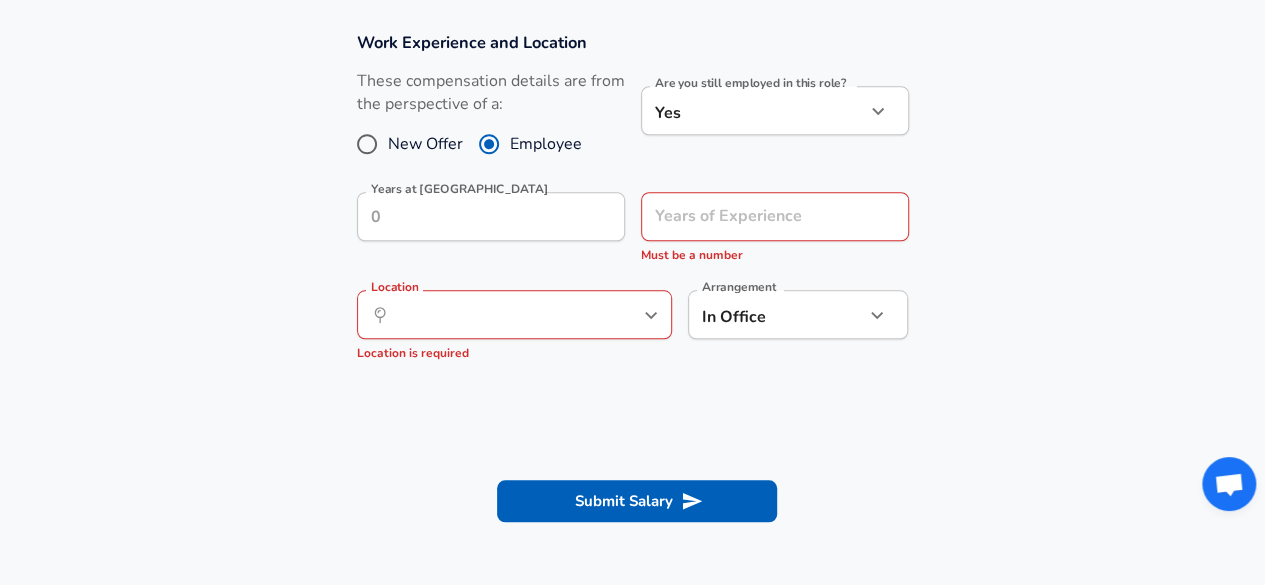 scroll, scrollTop: 796, scrollLeft: 0, axis: vertical 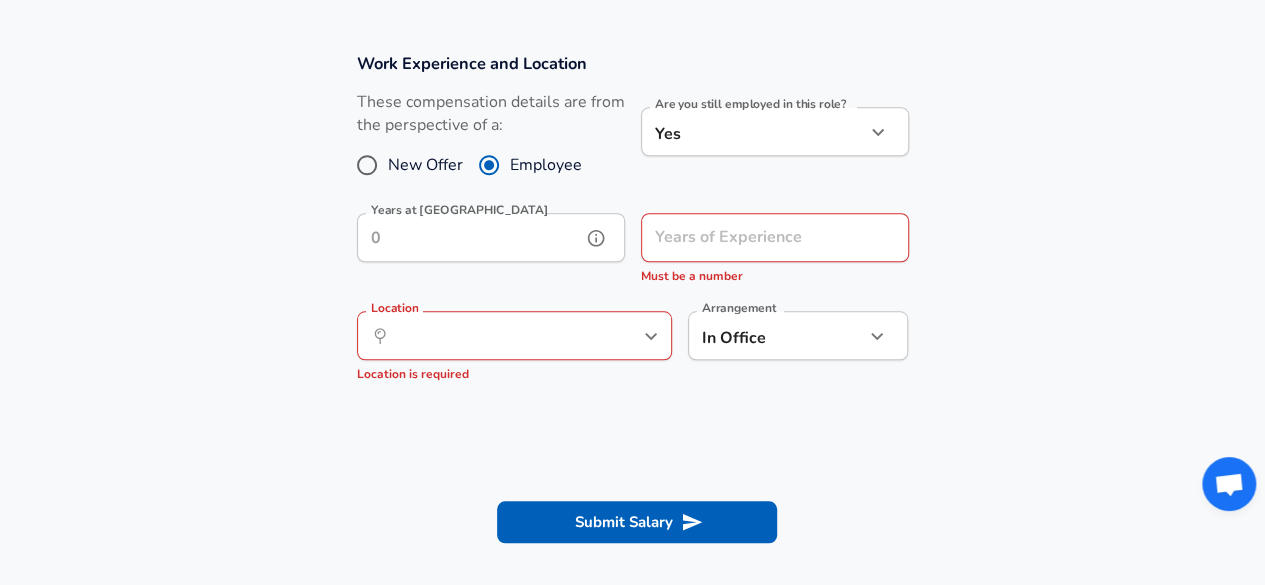 click on "Years at [GEOGRAPHIC_DATA]" at bounding box center (469, 237) 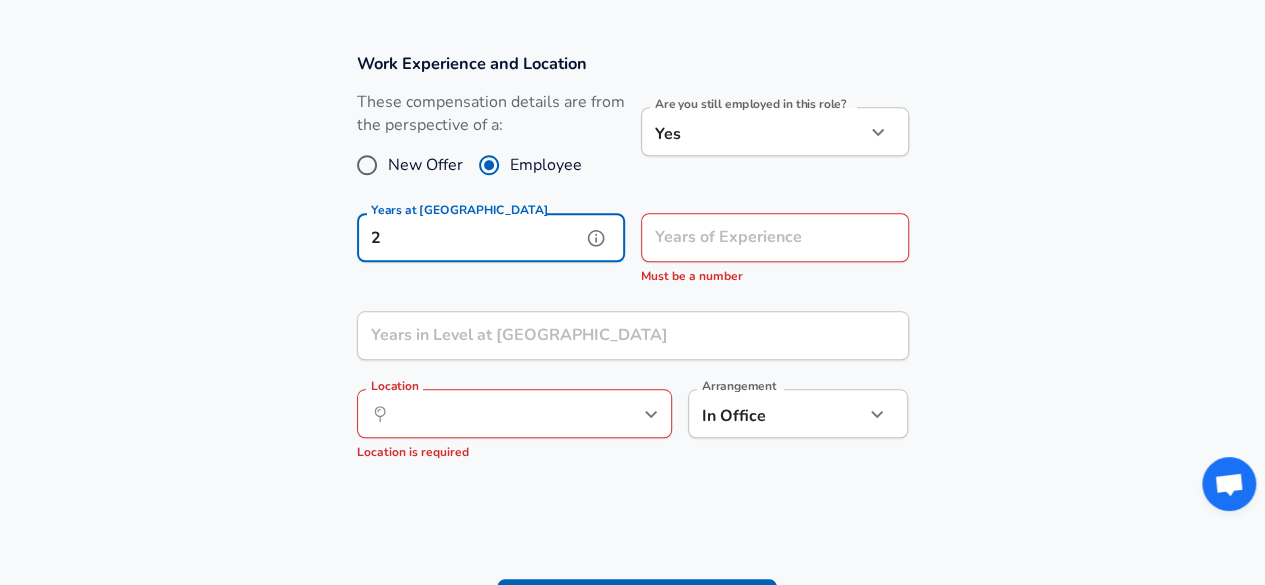type on "2" 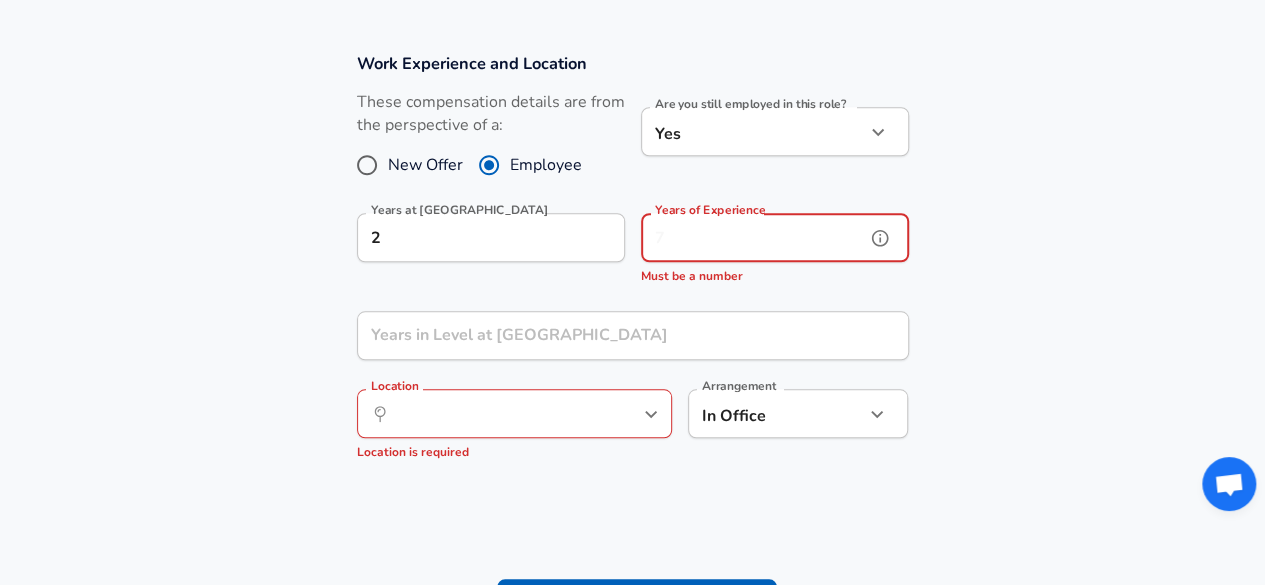 click on "Years of Experience Years of Experience Must be a number" at bounding box center [775, 250] 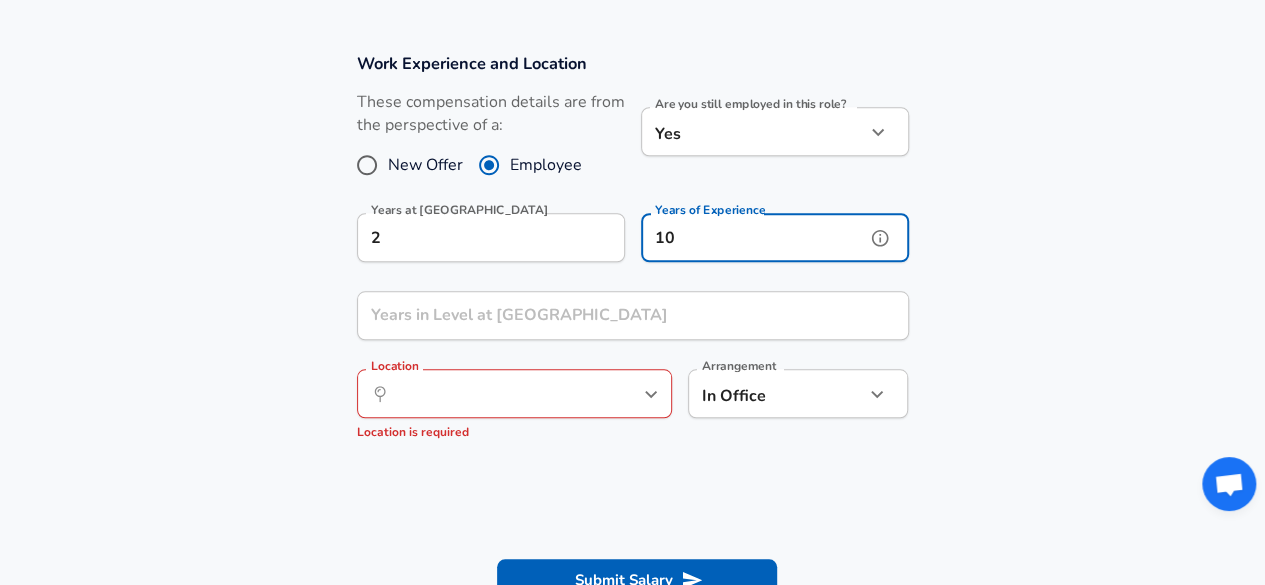 type on "10" 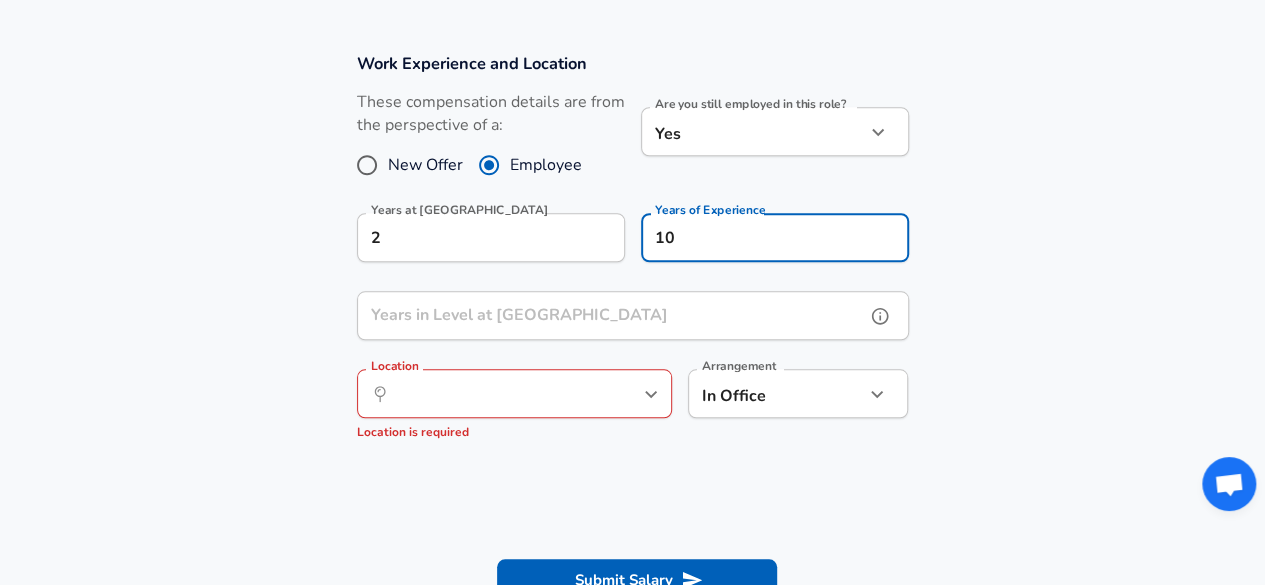 click on "Years in Level at [GEOGRAPHIC_DATA]" at bounding box center (611, 315) 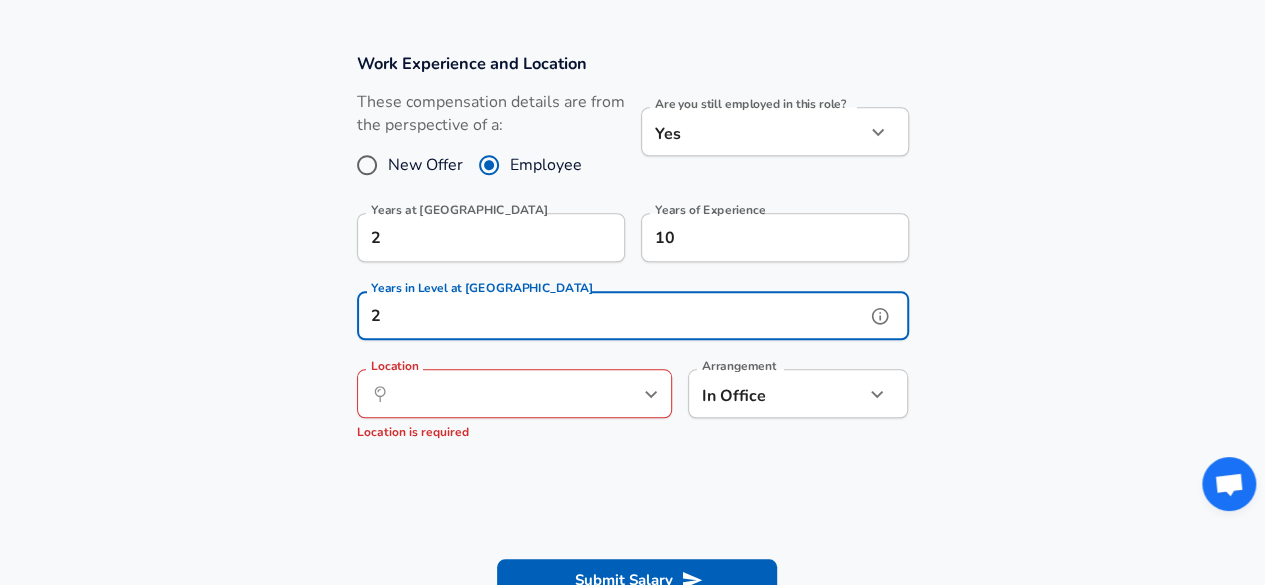 type on "2" 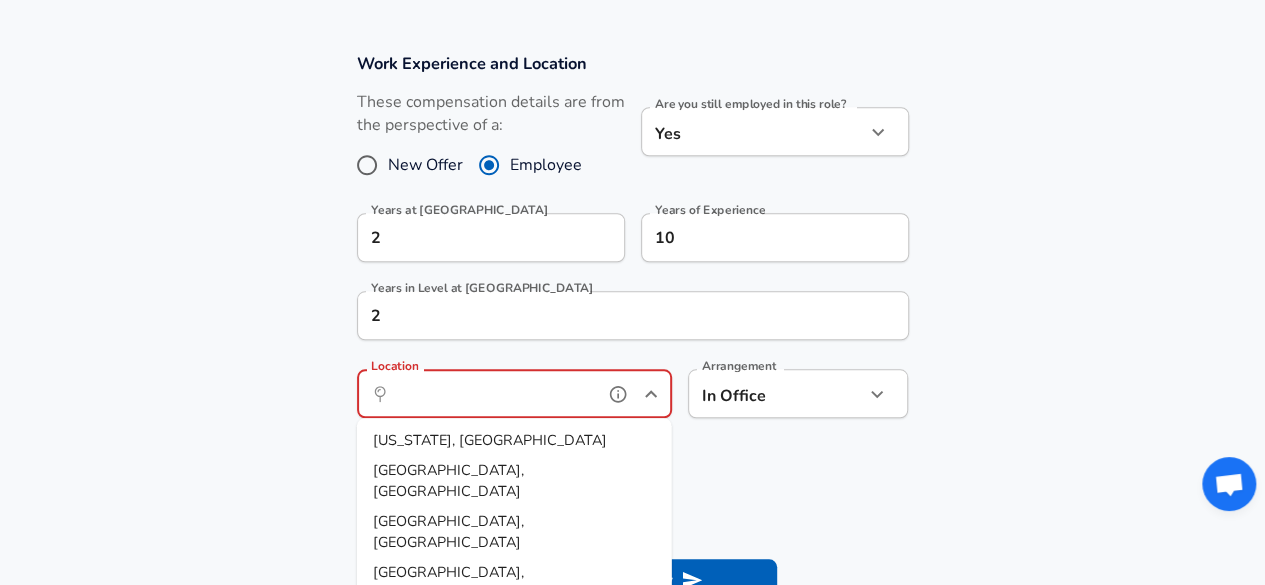 click on "Location" at bounding box center (492, 393) 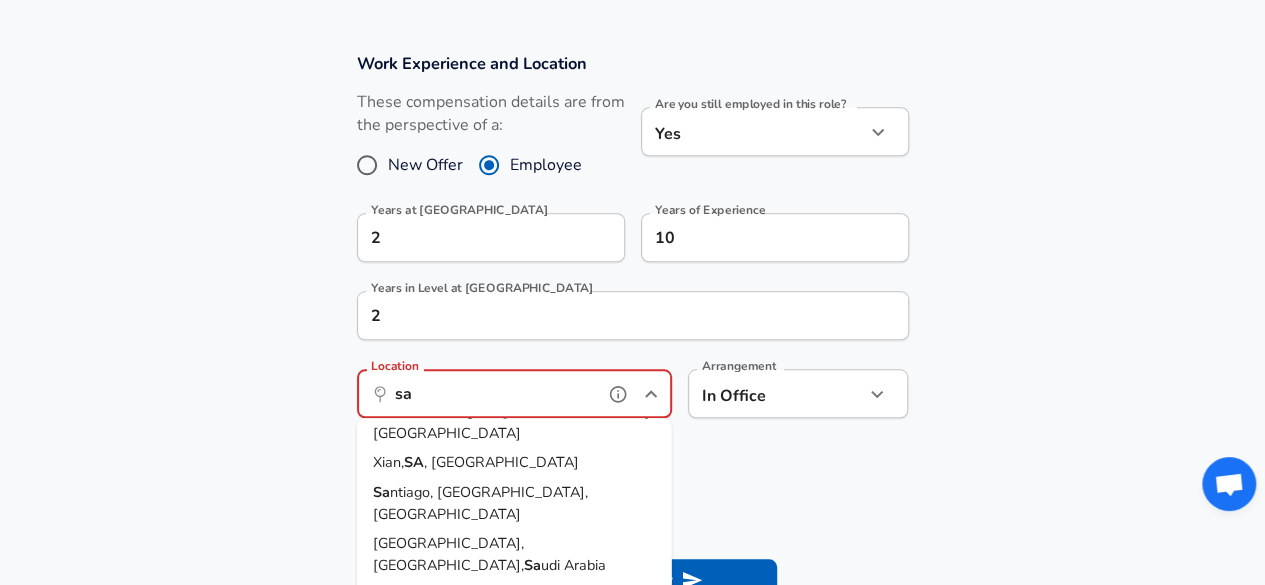 scroll, scrollTop: 226, scrollLeft: 0, axis: vertical 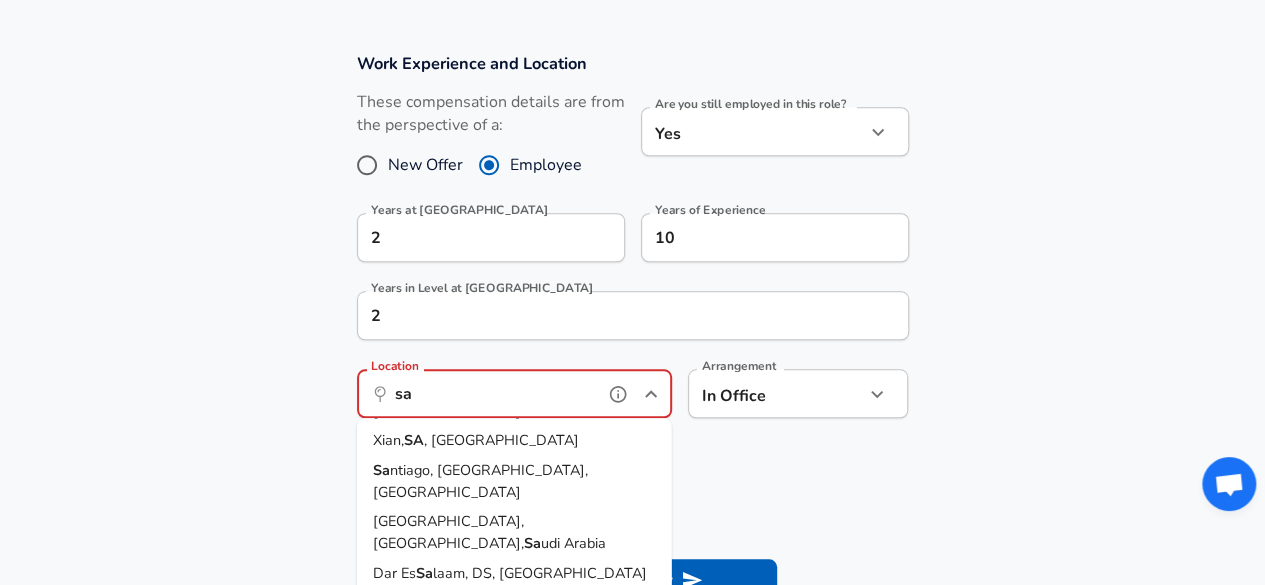 click on "n [GEOGRAPHIC_DATA], [GEOGRAPHIC_DATA]" at bounding box center [463, 716] 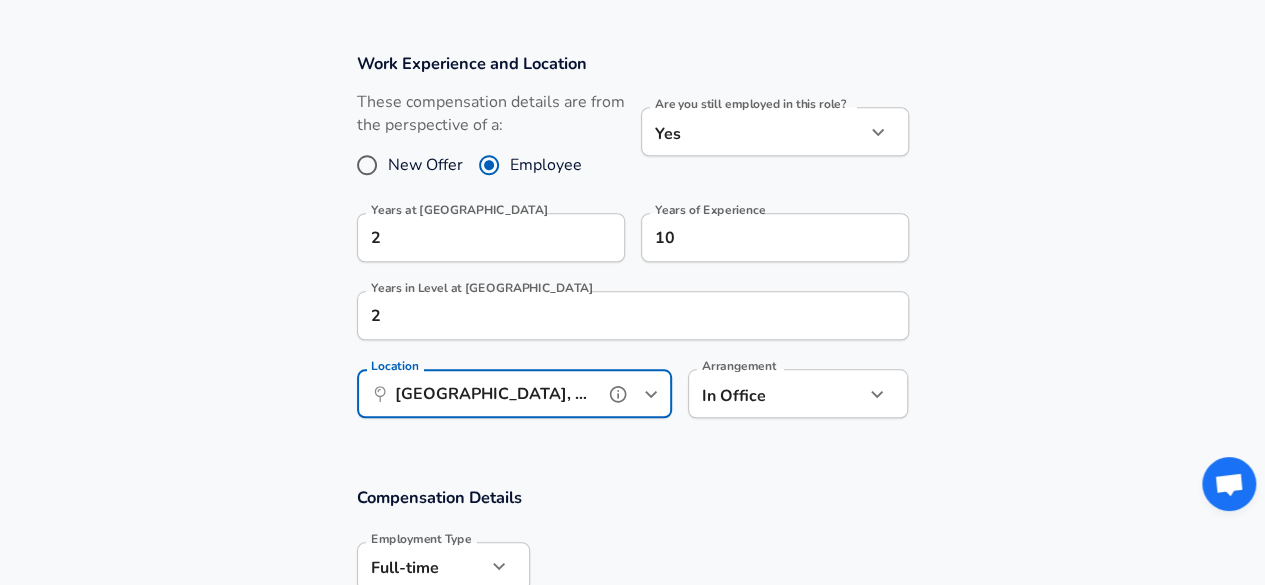 type on "[GEOGRAPHIC_DATA], [GEOGRAPHIC_DATA]" 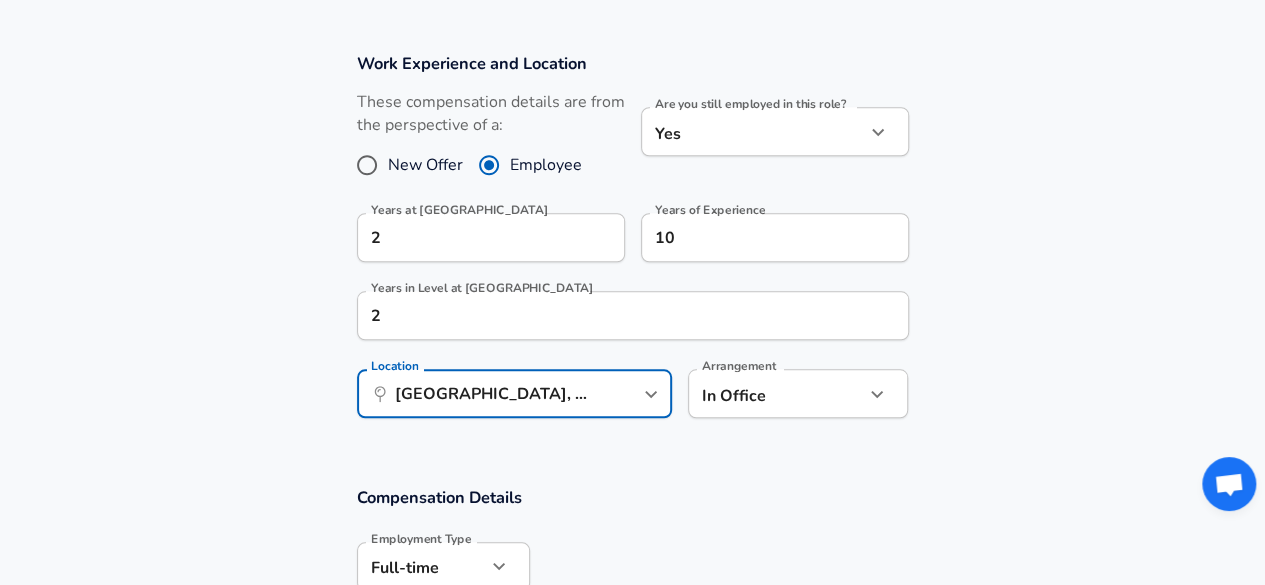 click on "Work Experience and Location These compensation details are from the perspective of a: New Offer Employee Are you still employed in this role? Yes yes Are you still employed in this role? Years at Uber 2 Years at Uber Years of Experience 10 Years of Experience Years in Level at Uber 2 Years in Level at Uber Location ​ [GEOGRAPHIC_DATA], [GEOGRAPHIC_DATA] Location Arrangement In Office office Arrangement" at bounding box center [632, 246] 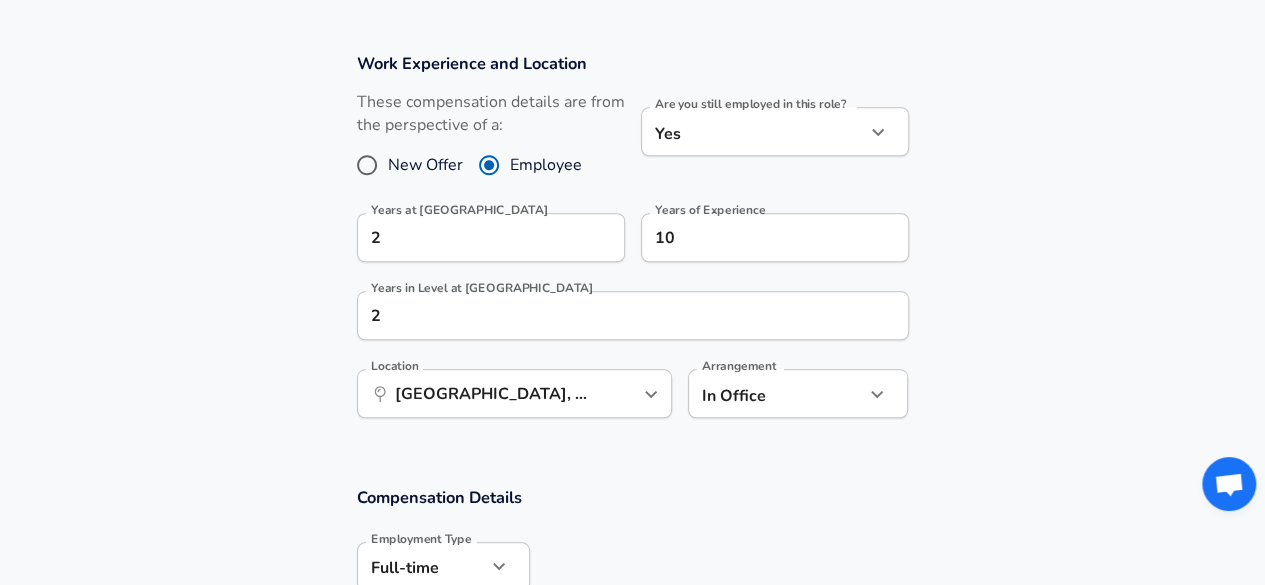 scroll, scrollTop: 1088, scrollLeft: 0, axis: vertical 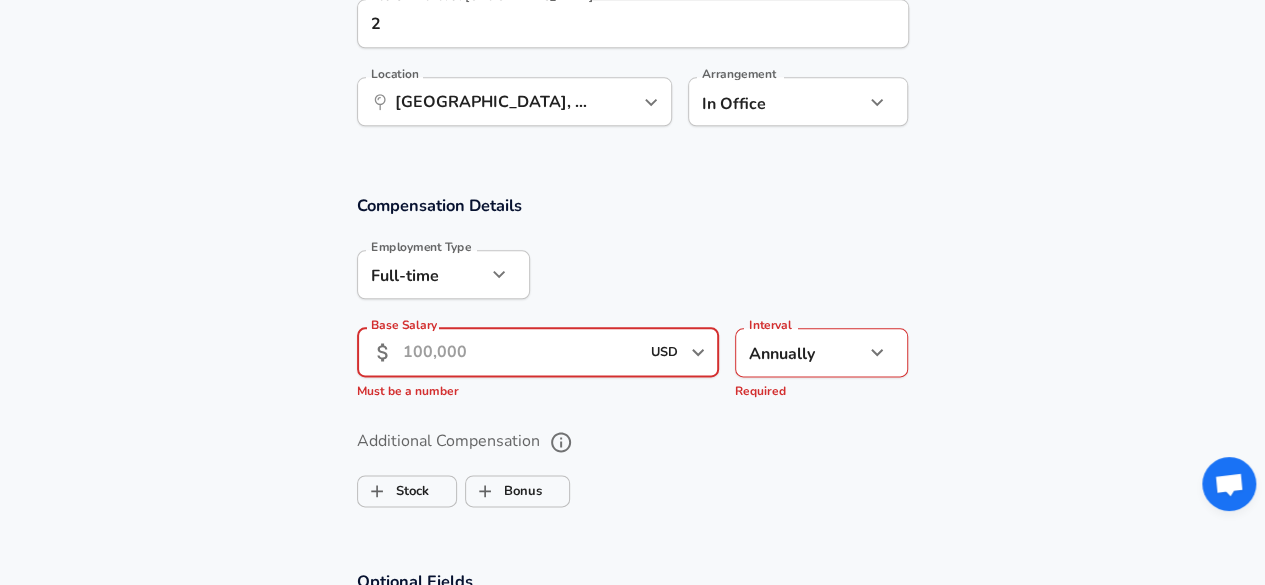 click on "Base Salary" at bounding box center (521, 352) 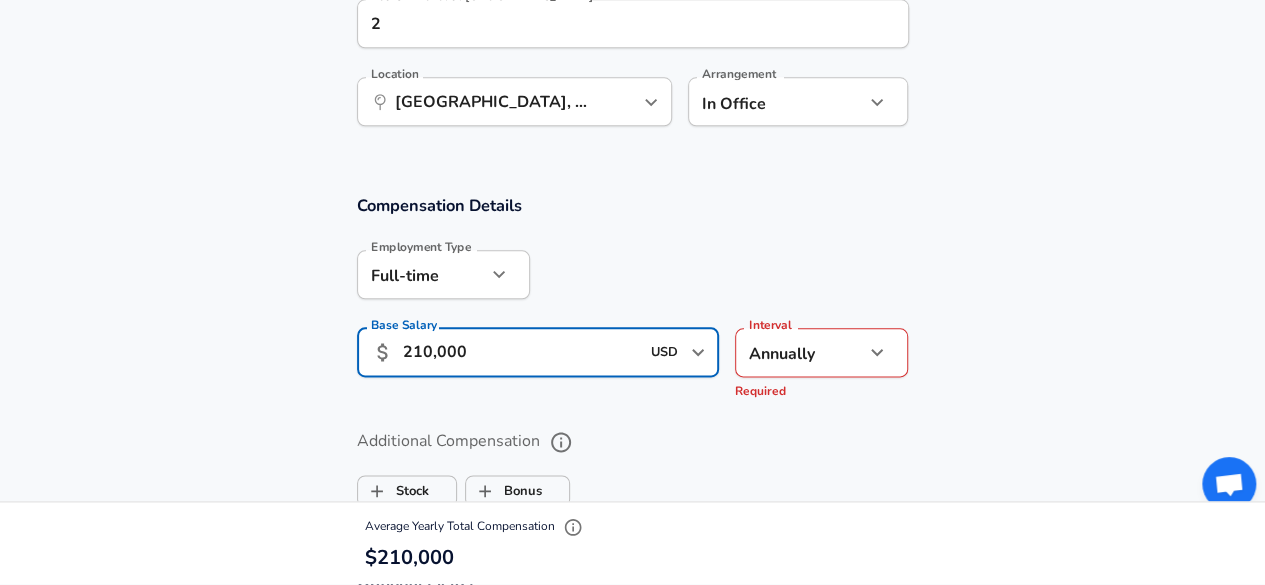 scroll, scrollTop: 1240, scrollLeft: 0, axis: vertical 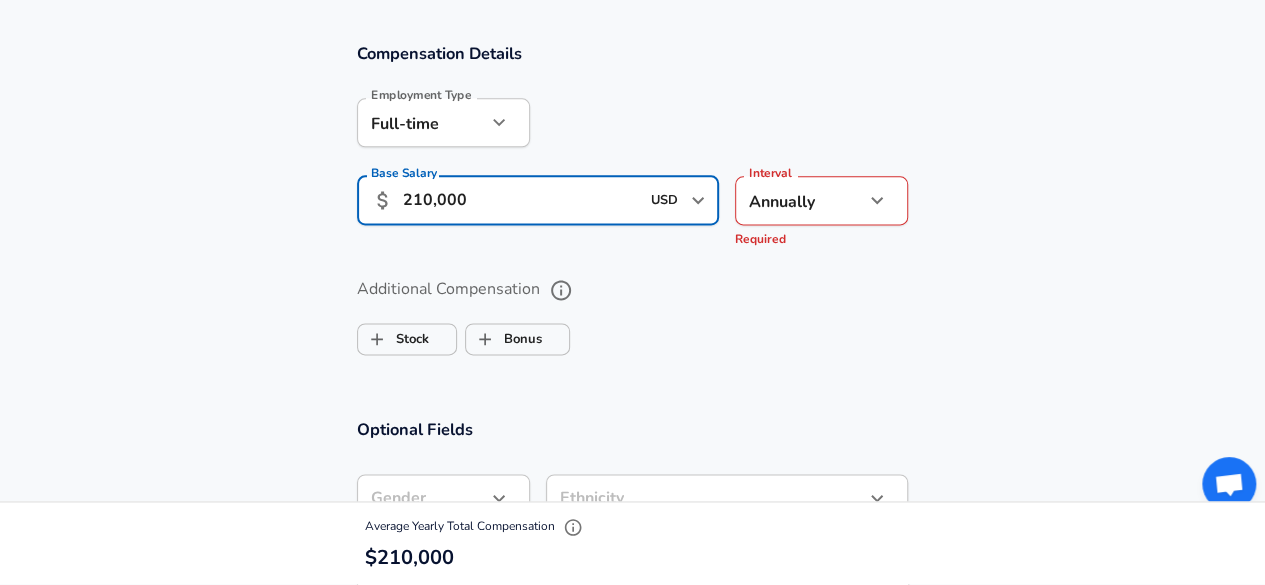 type on "210,000" 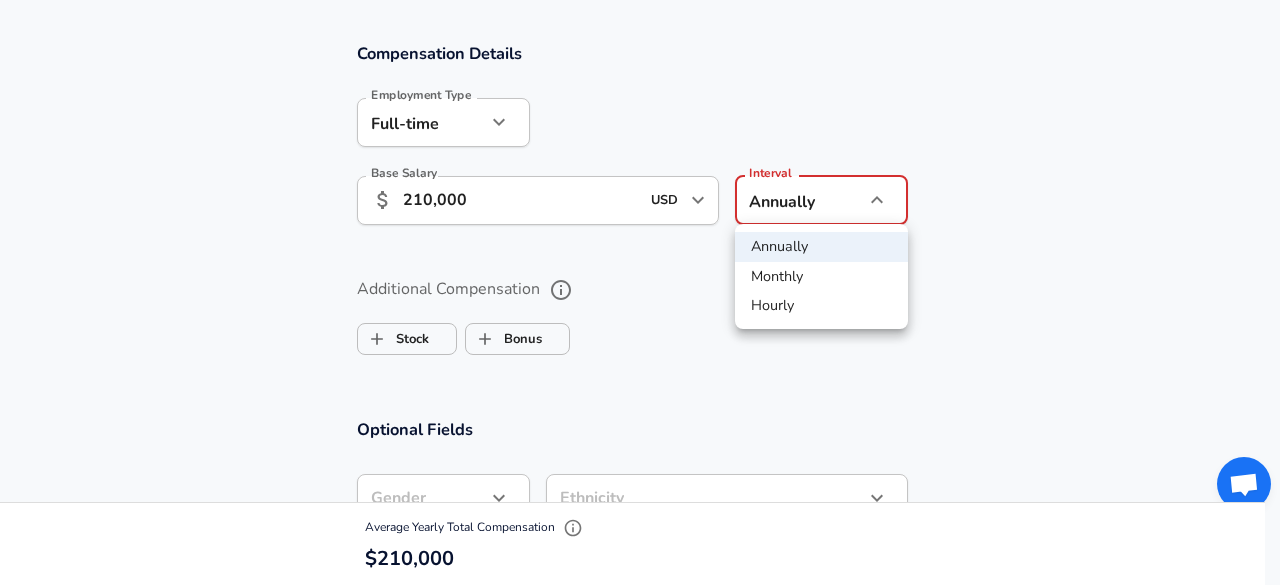 click on "Annually" at bounding box center [821, 247] 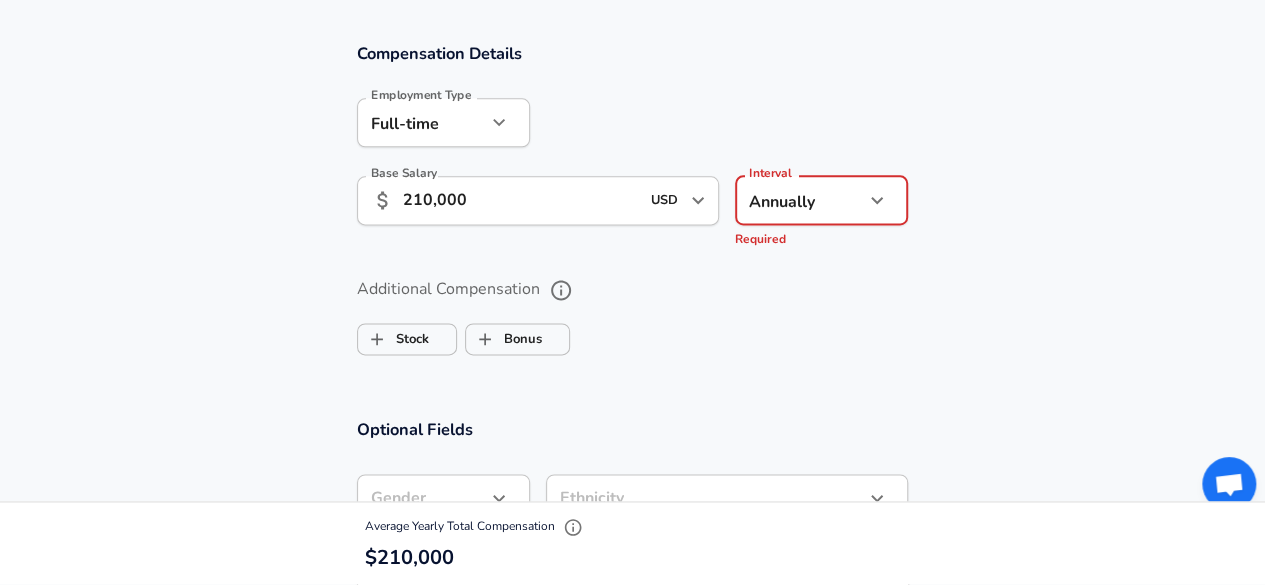 click on "Additional Compensation   Stock Bonus" at bounding box center (633, 318) 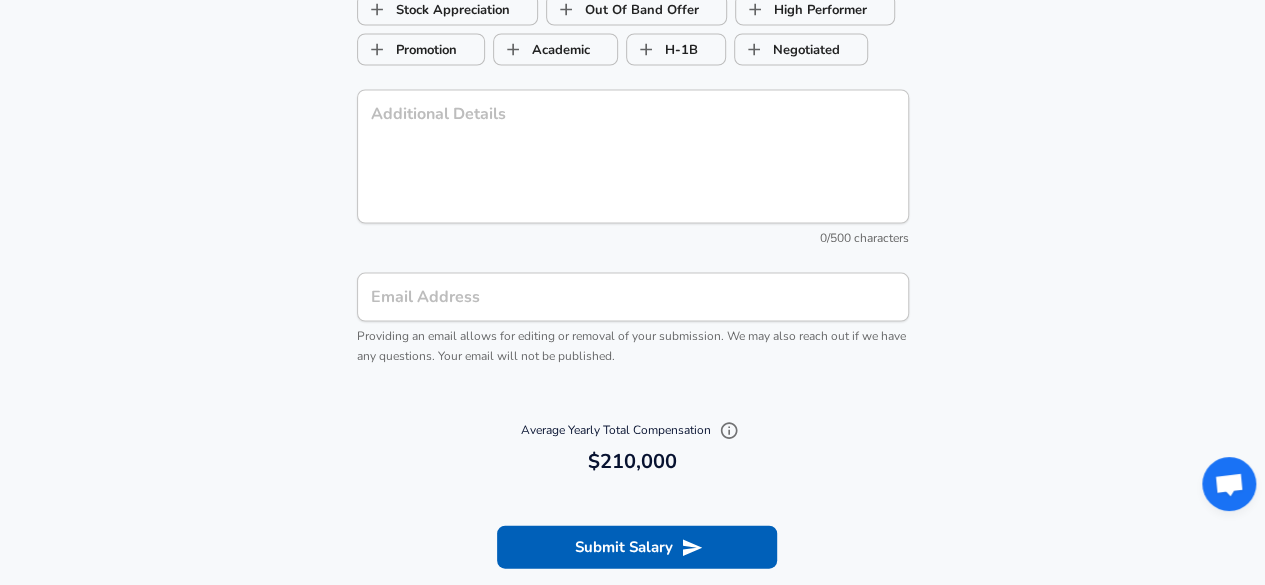 scroll, scrollTop: 1908, scrollLeft: 0, axis: vertical 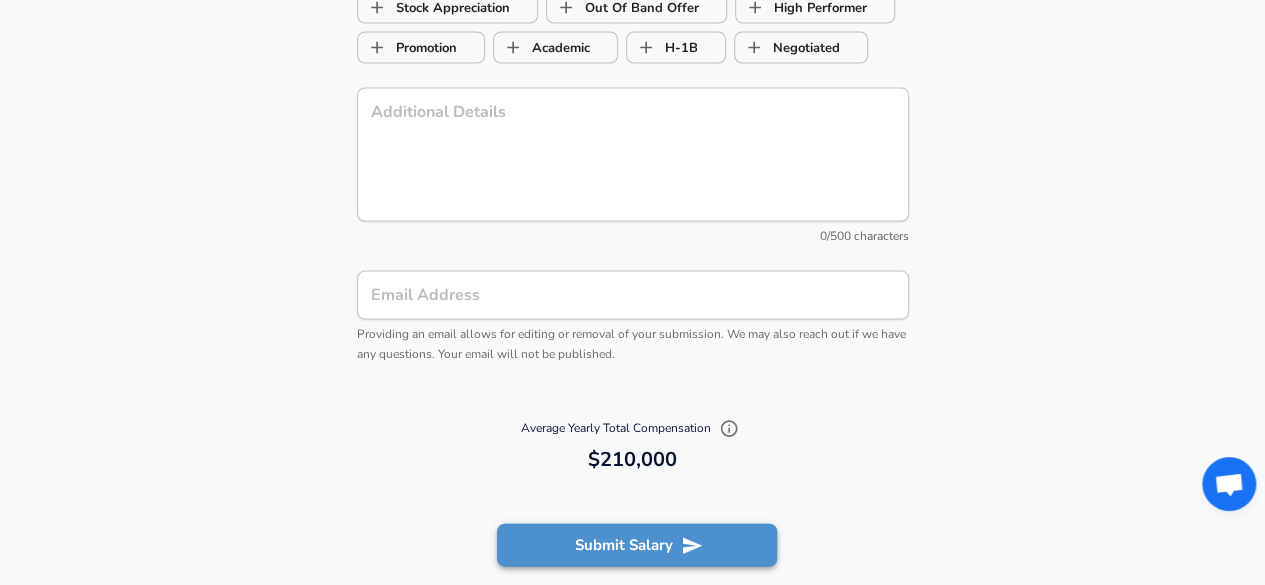 click on "Submit Salary" at bounding box center (637, 545) 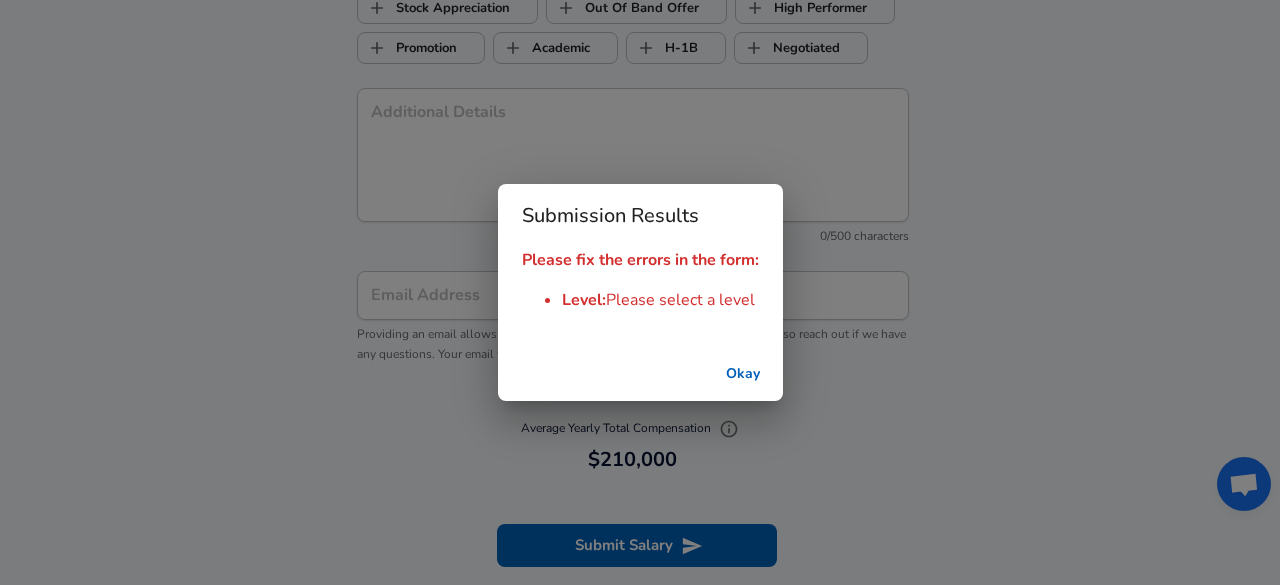 click on "Okay" at bounding box center [743, 374] 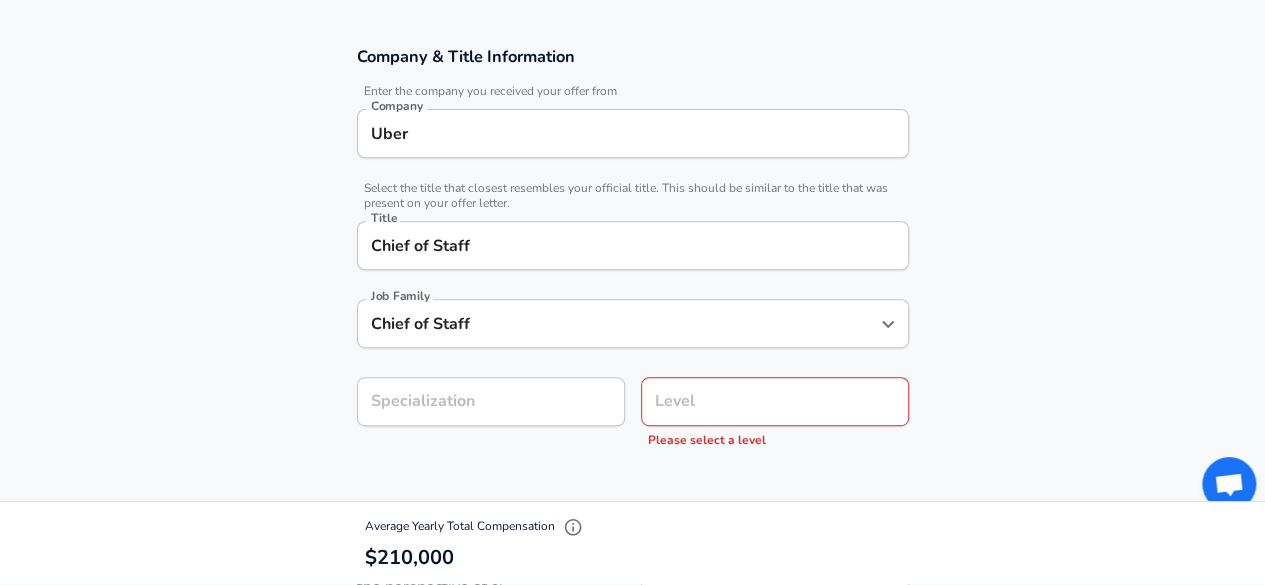 scroll, scrollTop: 425, scrollLeft: 0, axis: vertical 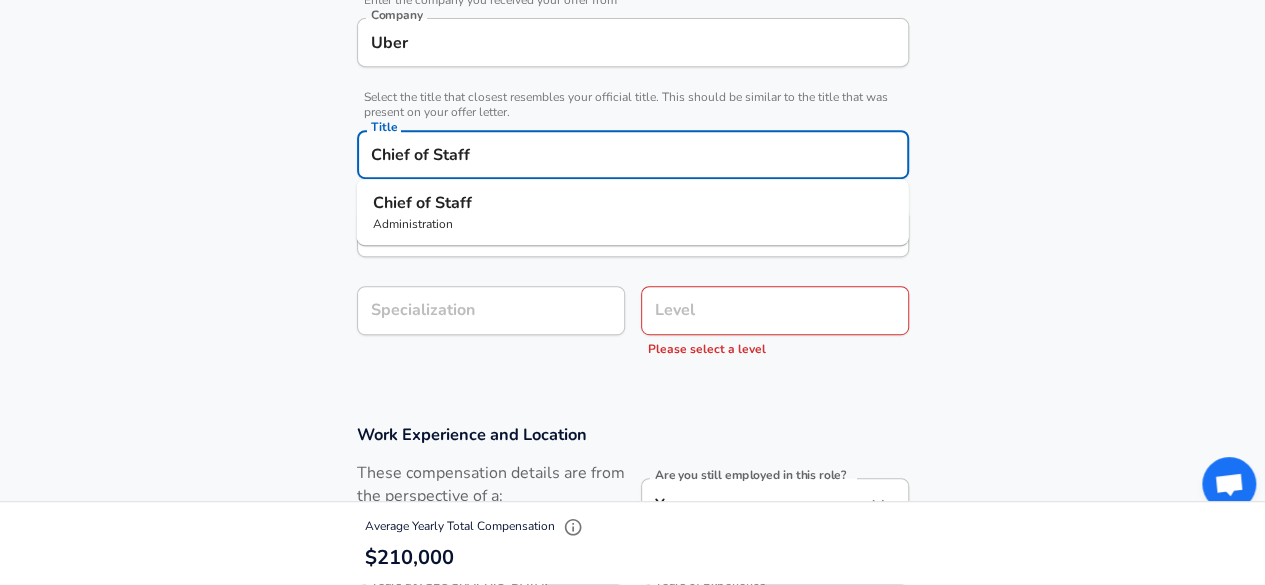 drag, startPoint x: 510, startPoint y: 154, endPoint x: 371, endPoint y: 151, distance: 139.03236 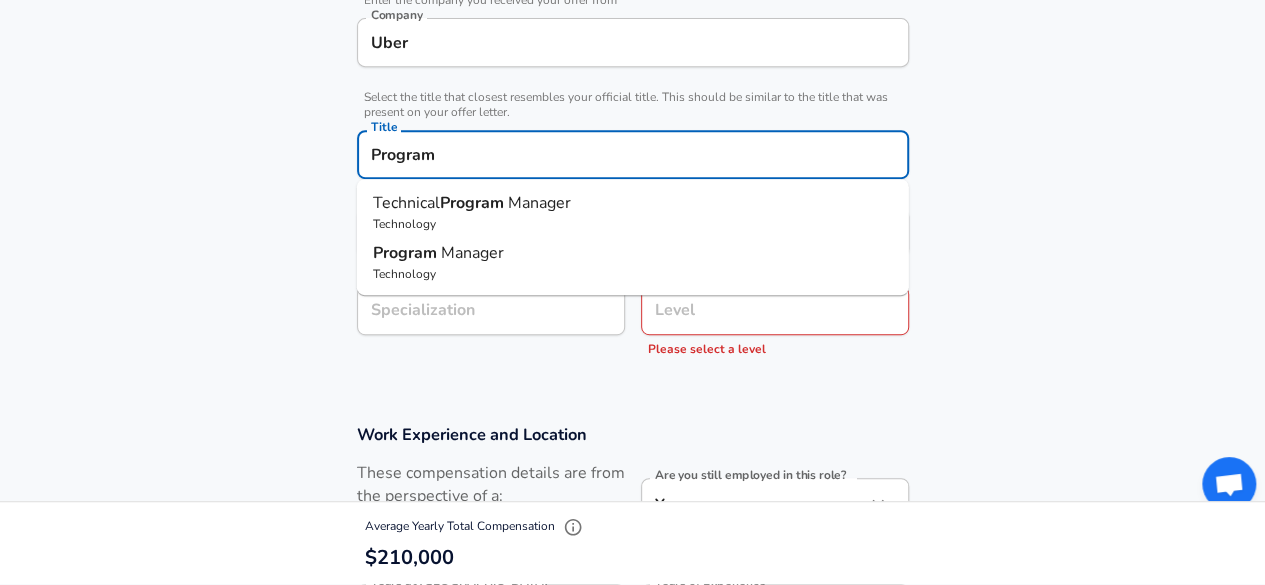 click on "Technical" at bounding box center (406, 203) 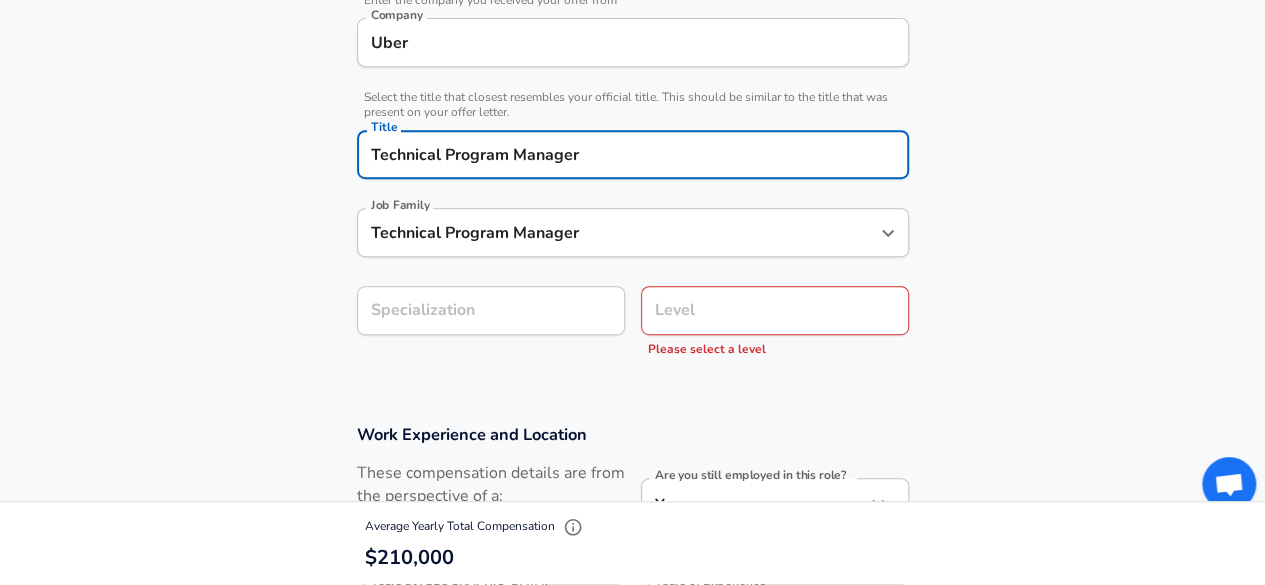 type on "Technical Program Manager" 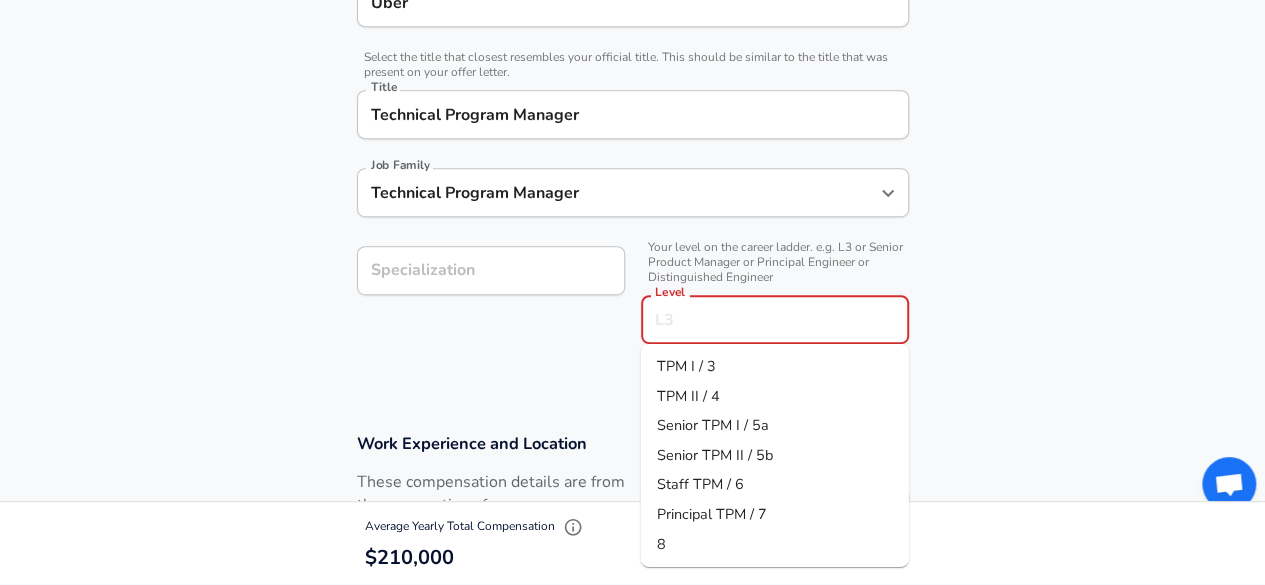 click on "Senior TPM I / 5a" at bounding box center [713, 425] 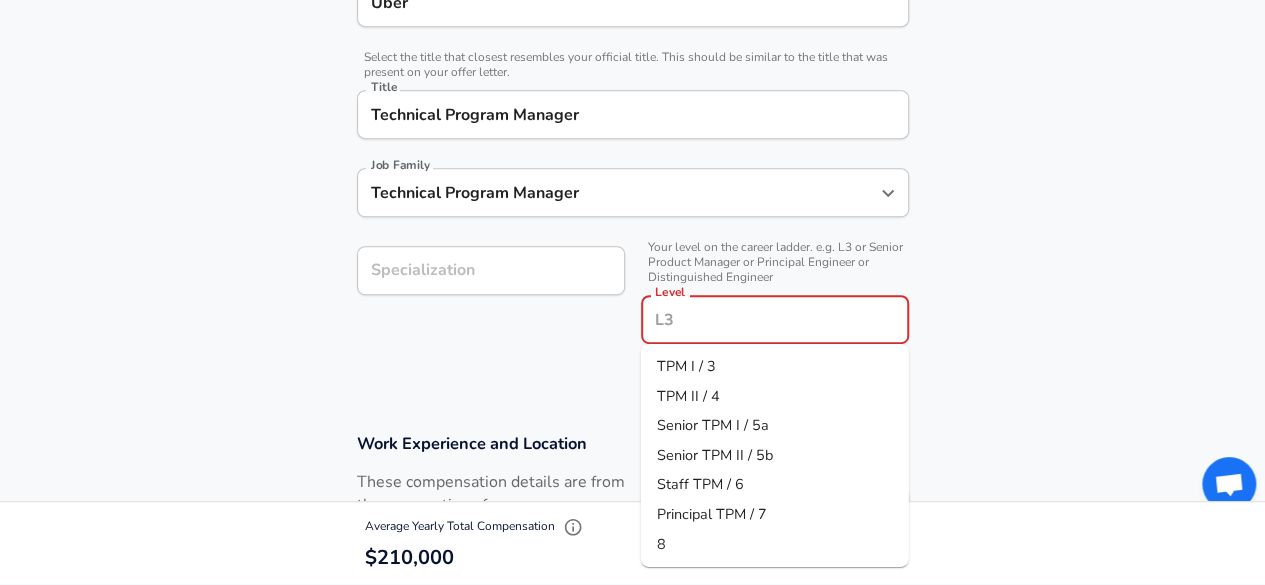 type on "Senior TPM I / 5a" 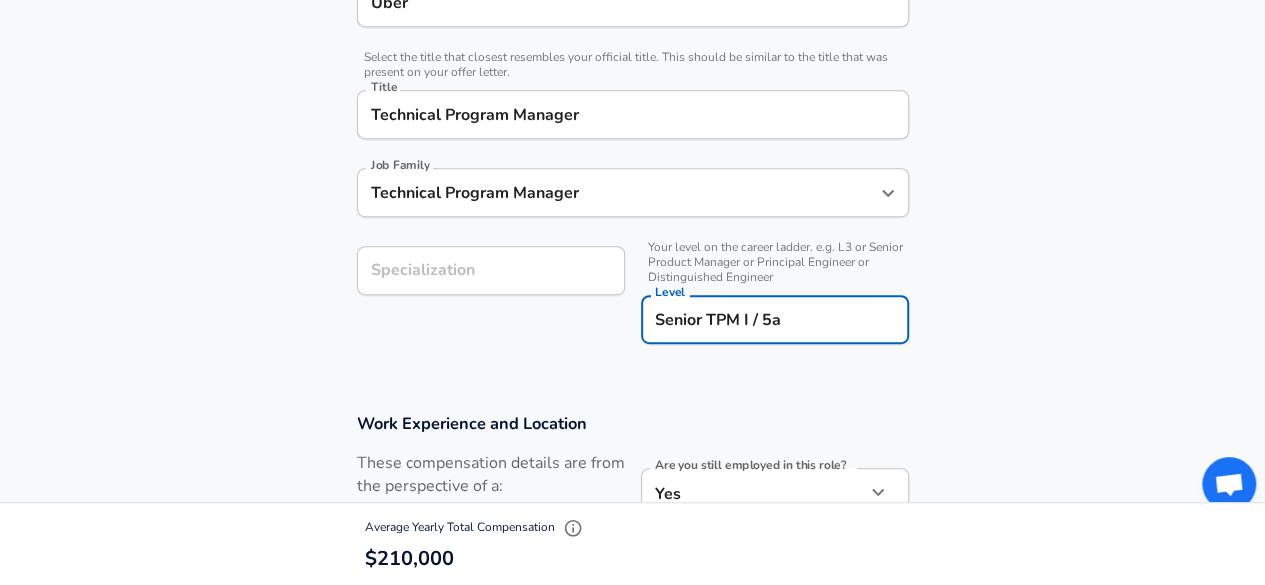 scroll, scrollTop: 721, scrollLeft: 0, axis: vertical 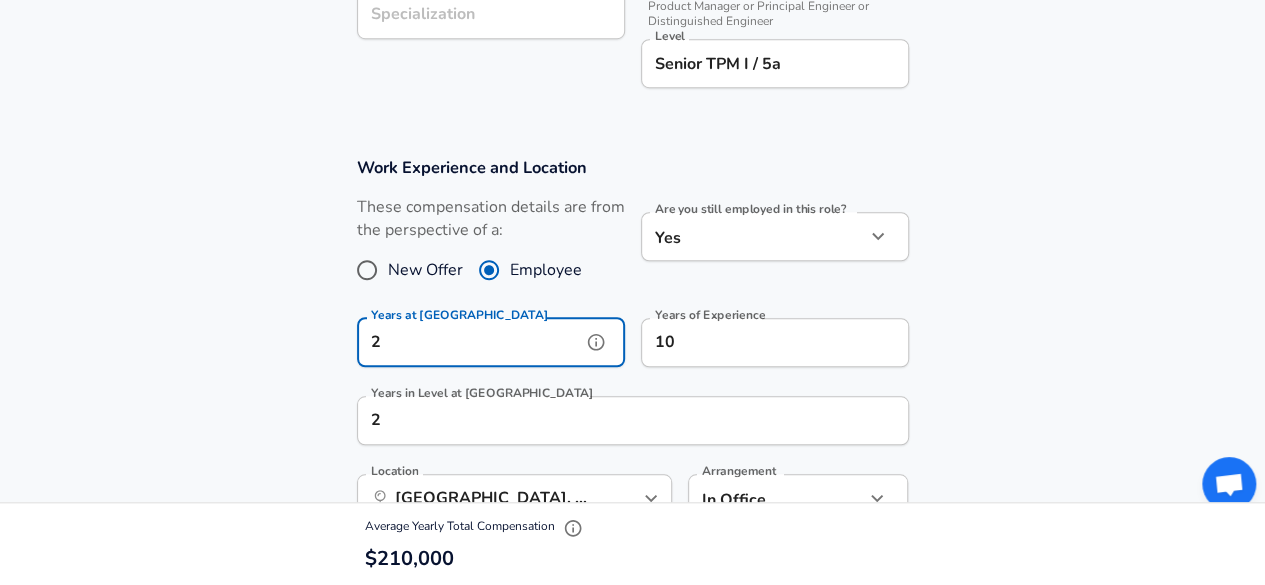 drag, startPoint x: 487, startPoint y: 337, endPoint x: 360, endPoint y: 311, distance: 129.6341 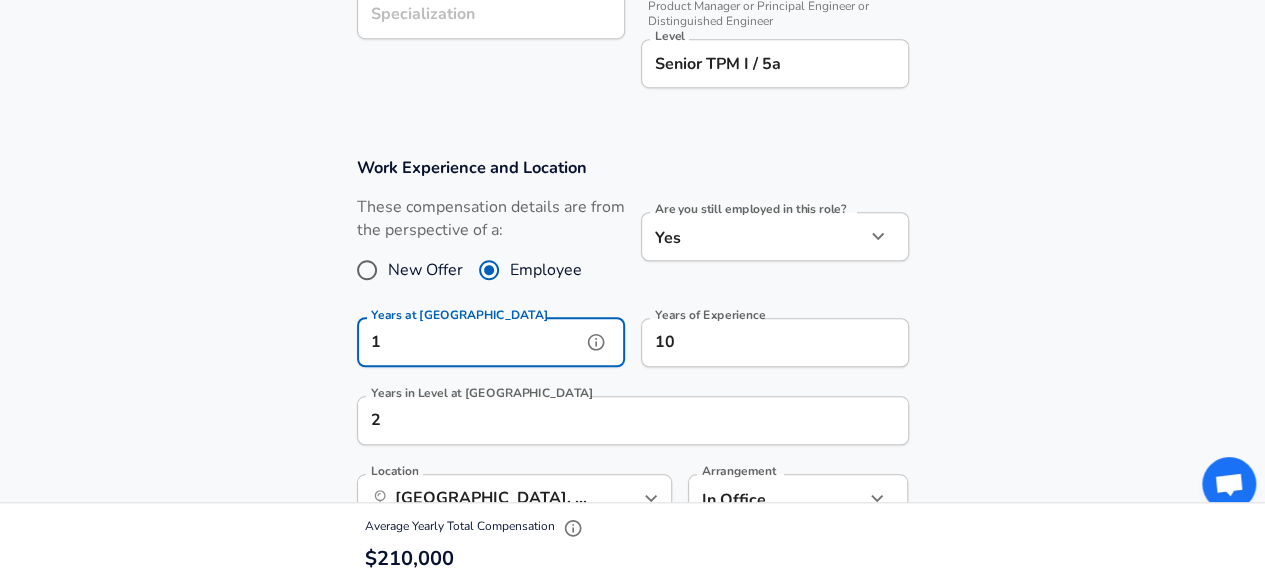 type on "1" 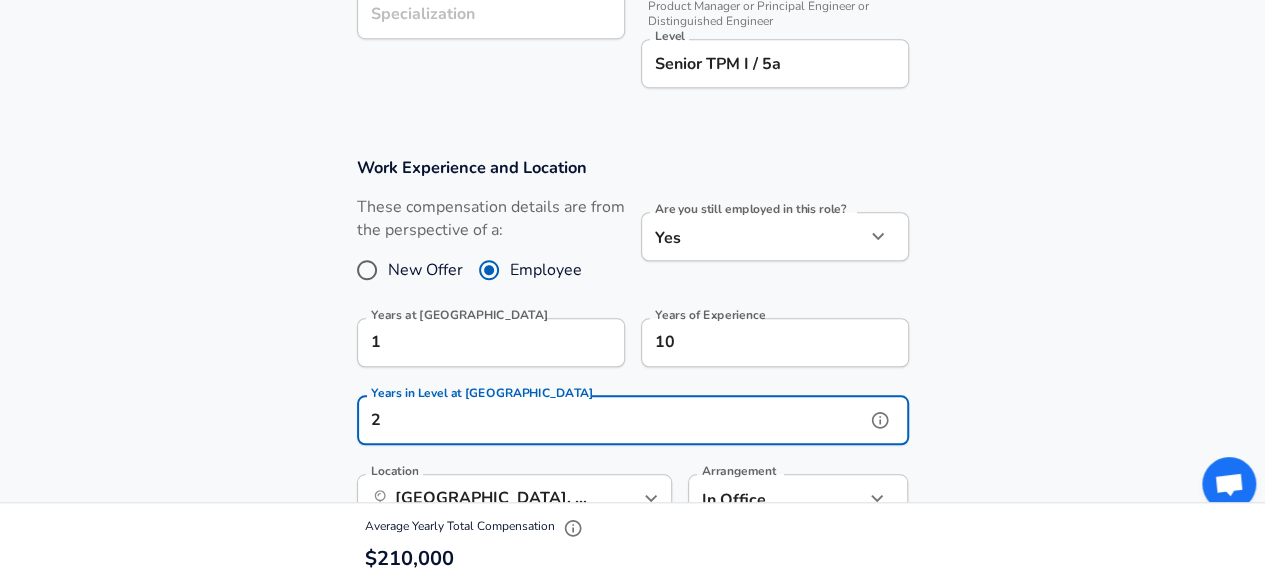 scroll, scrollTop: 0, scrollLeft: 0, axis: both 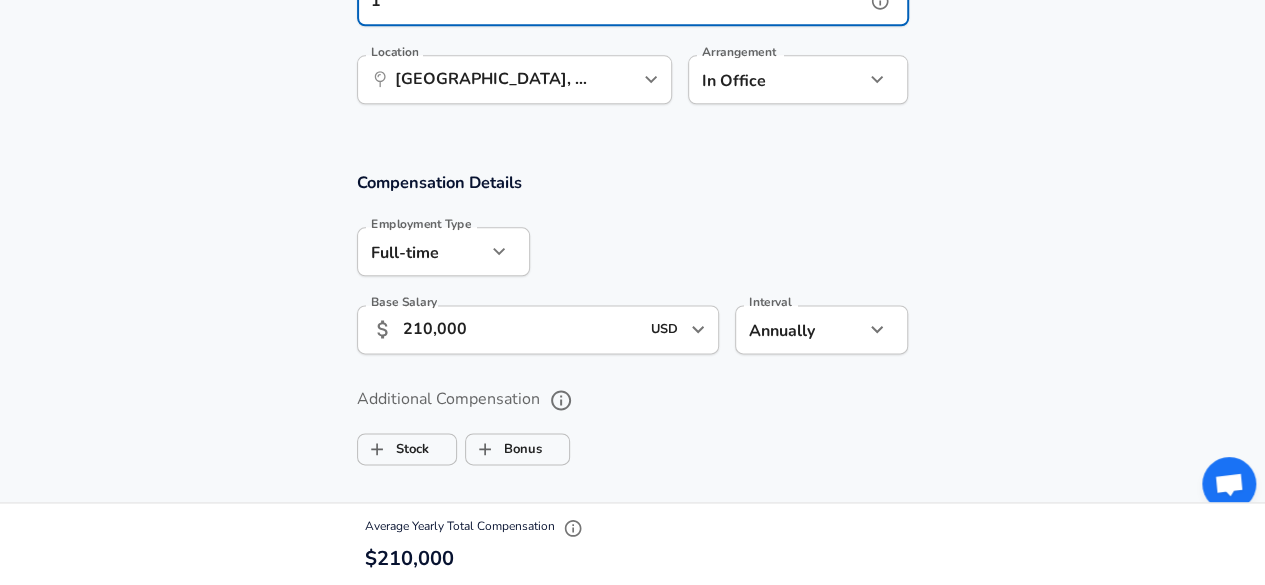 type on "1" 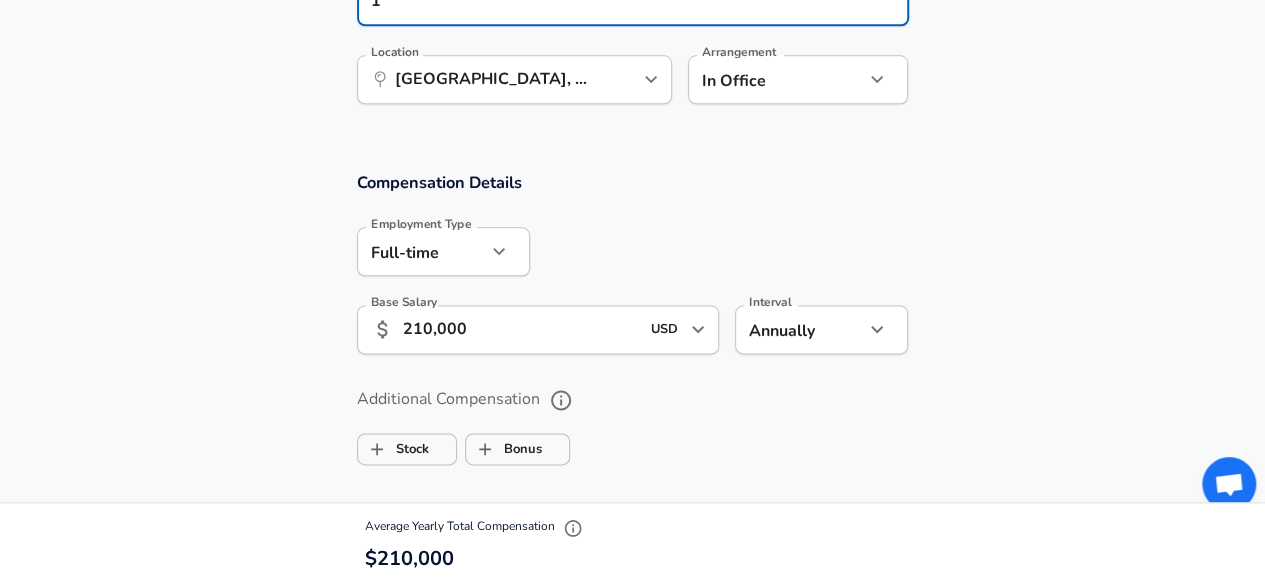 scroll, scrollTop: 0, scrollLeft: 0, axis: both 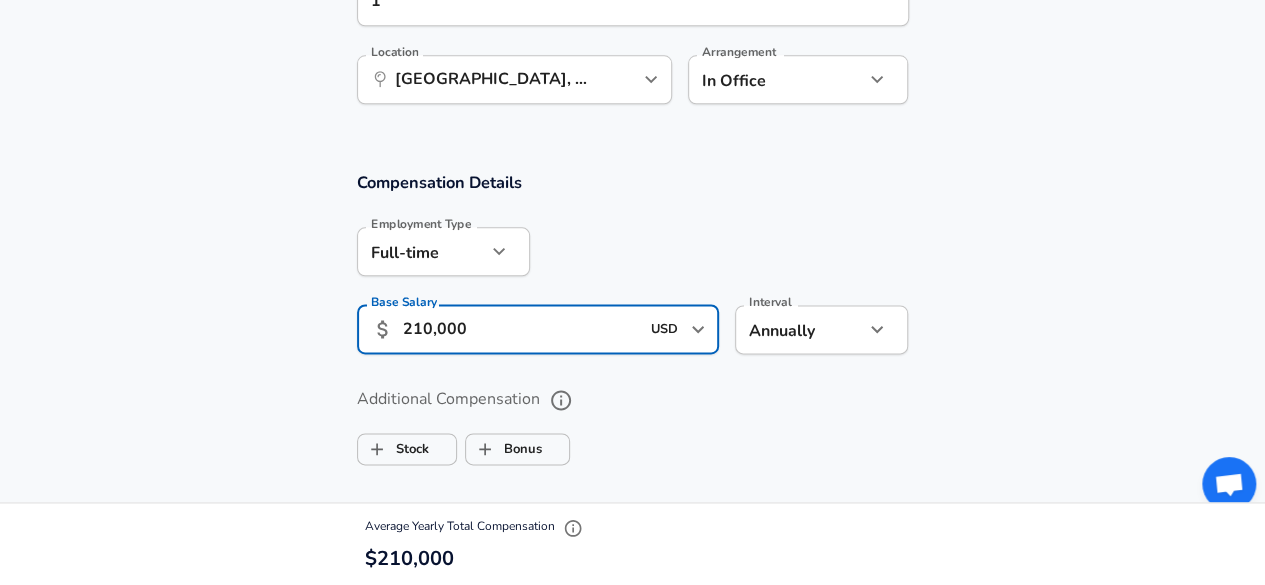 drag, startPoint x: 466, startPoint y: 331, endPoint x: 330, endPoint y: 295, distance: 140.68404 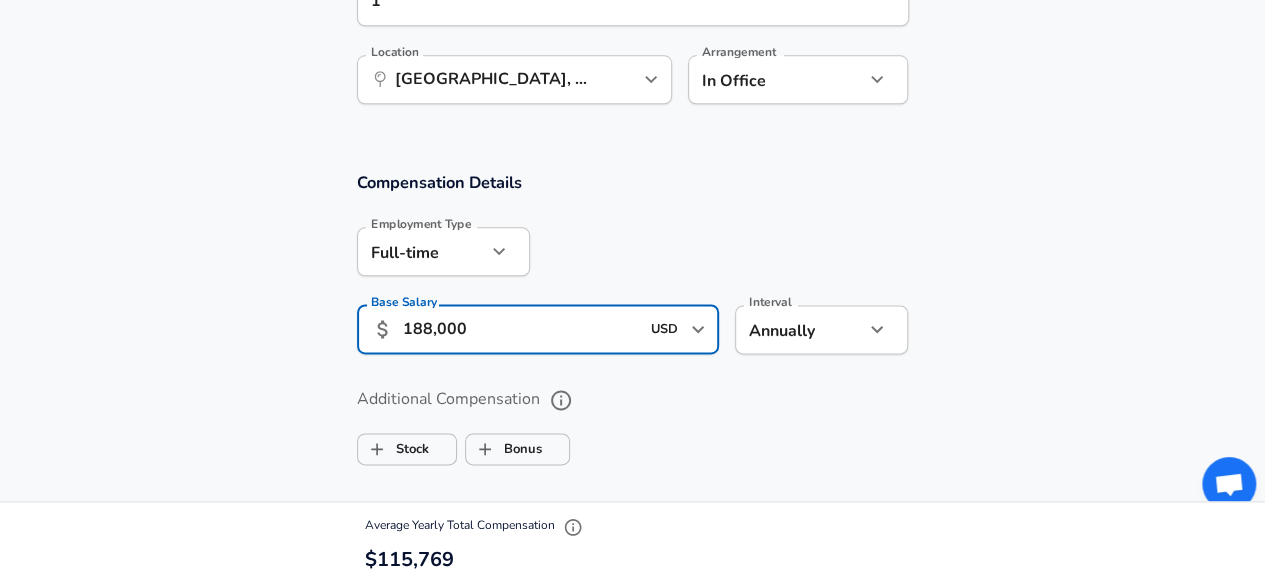 type on "188,000" 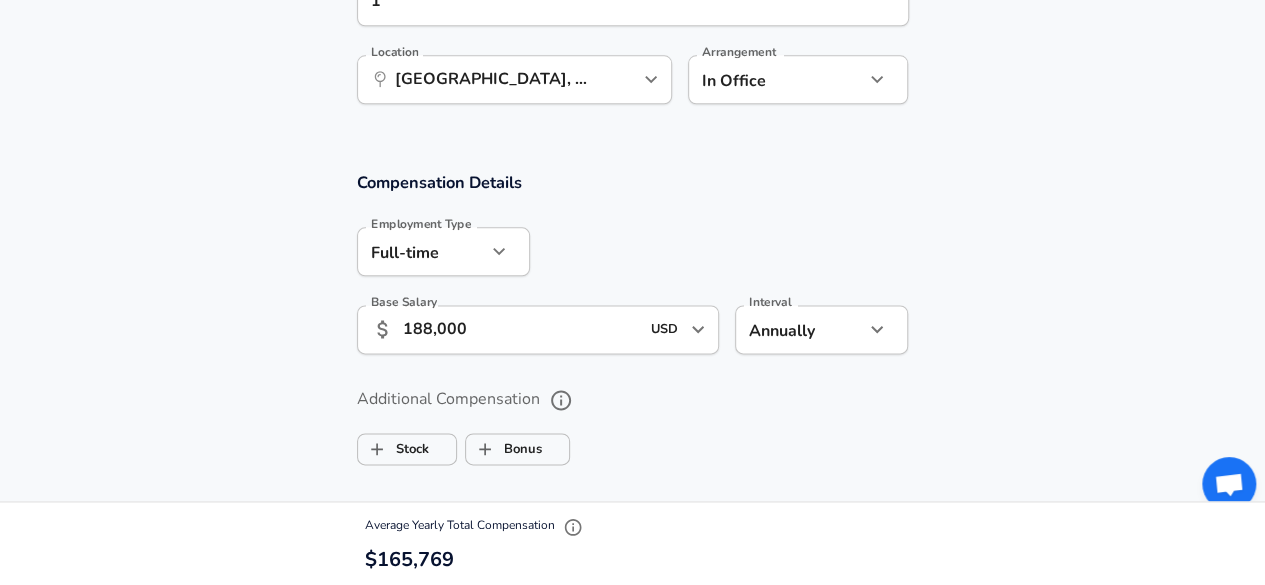 click on "Additional Compensation   Stock Bonus" at bounding box center (633, 420) 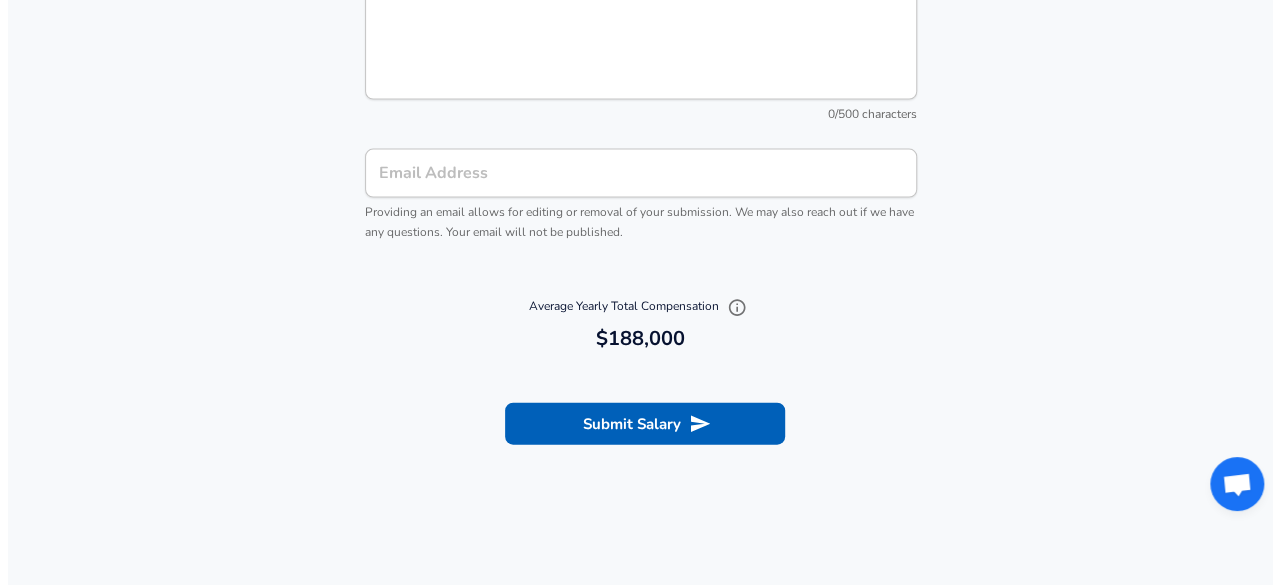 scroll, scrollTop: 2060, scrollLeft: 0, axis: vertical 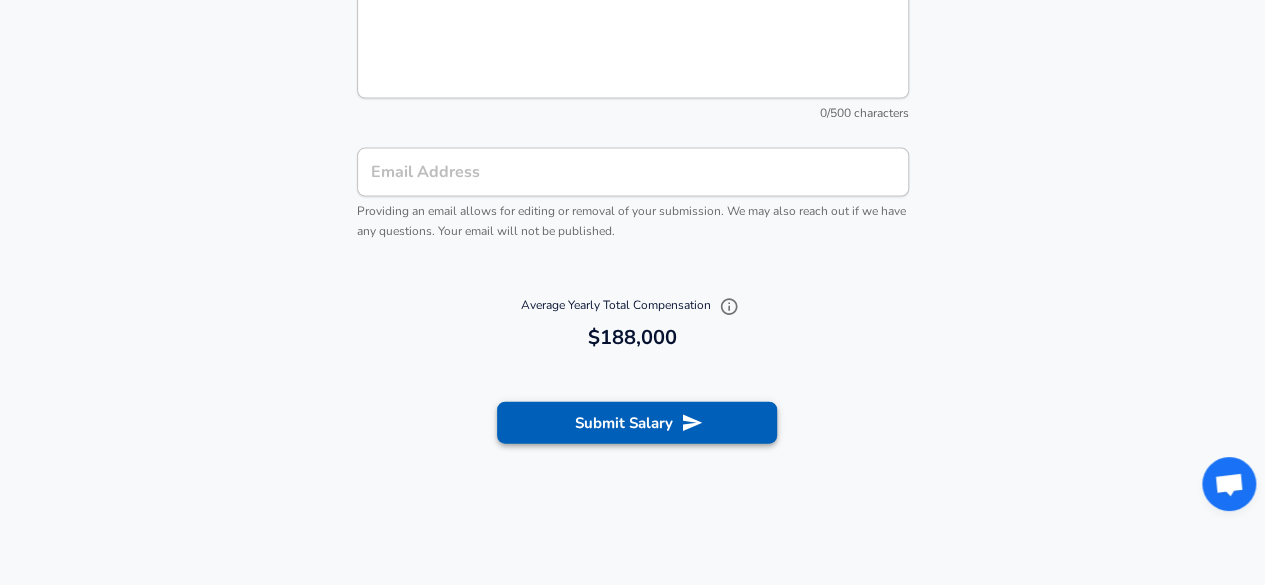 click on "Submit Salary" at bounding box center [637, 423] 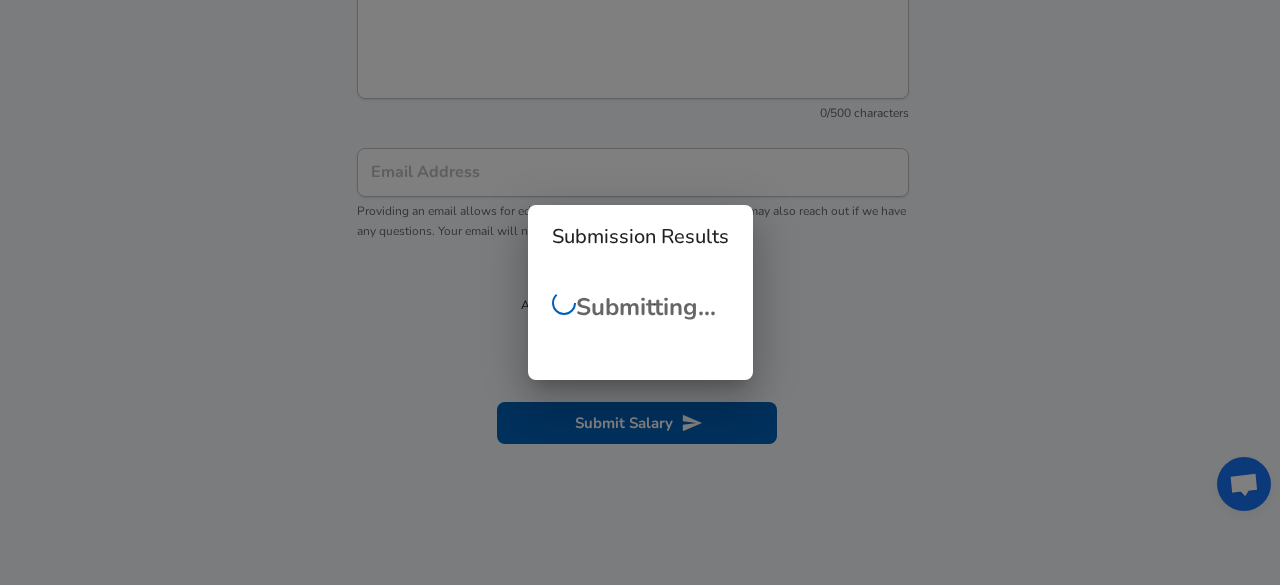scroll, scrollTop: 637, scrollLeft: 0, axis: vertical 